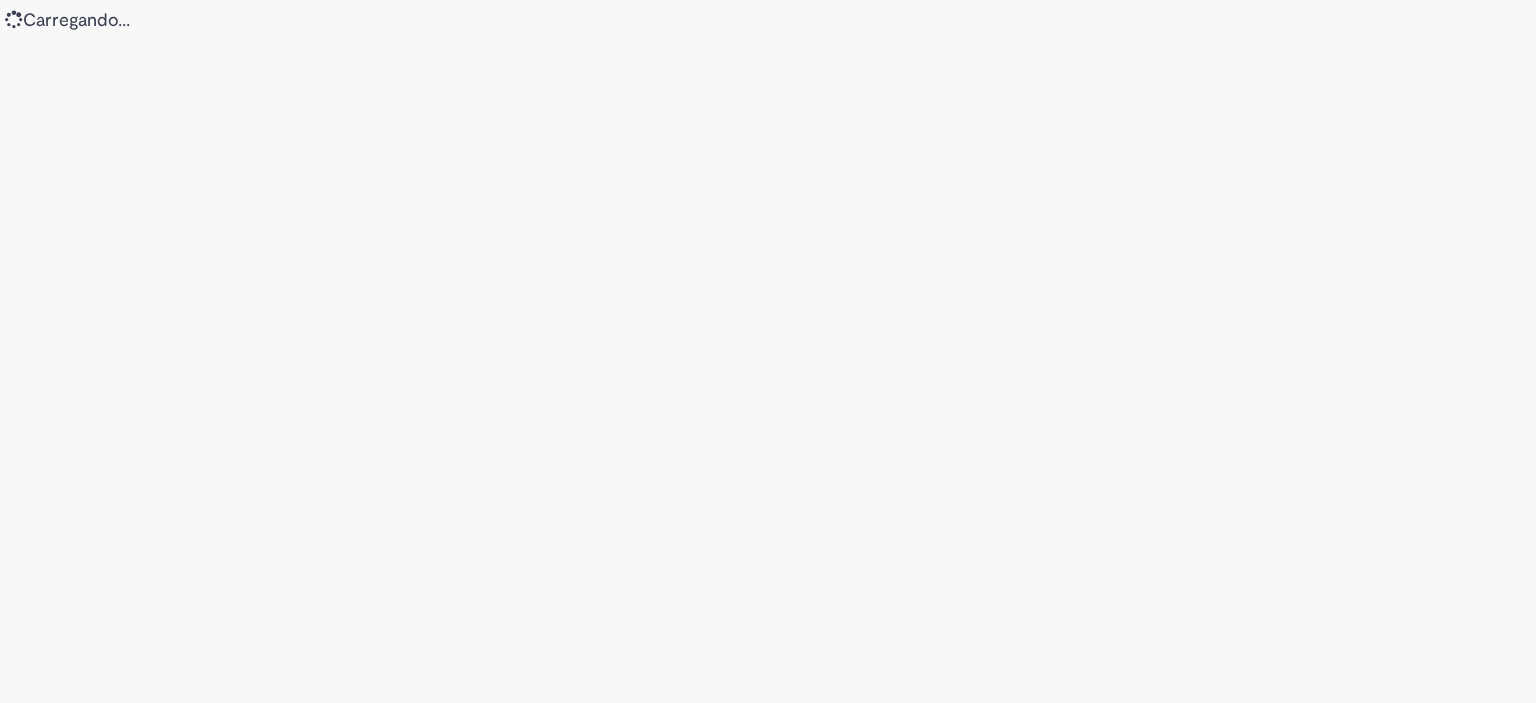 scroll, scrollTop: 0, scrollLeft: 0, axis: both 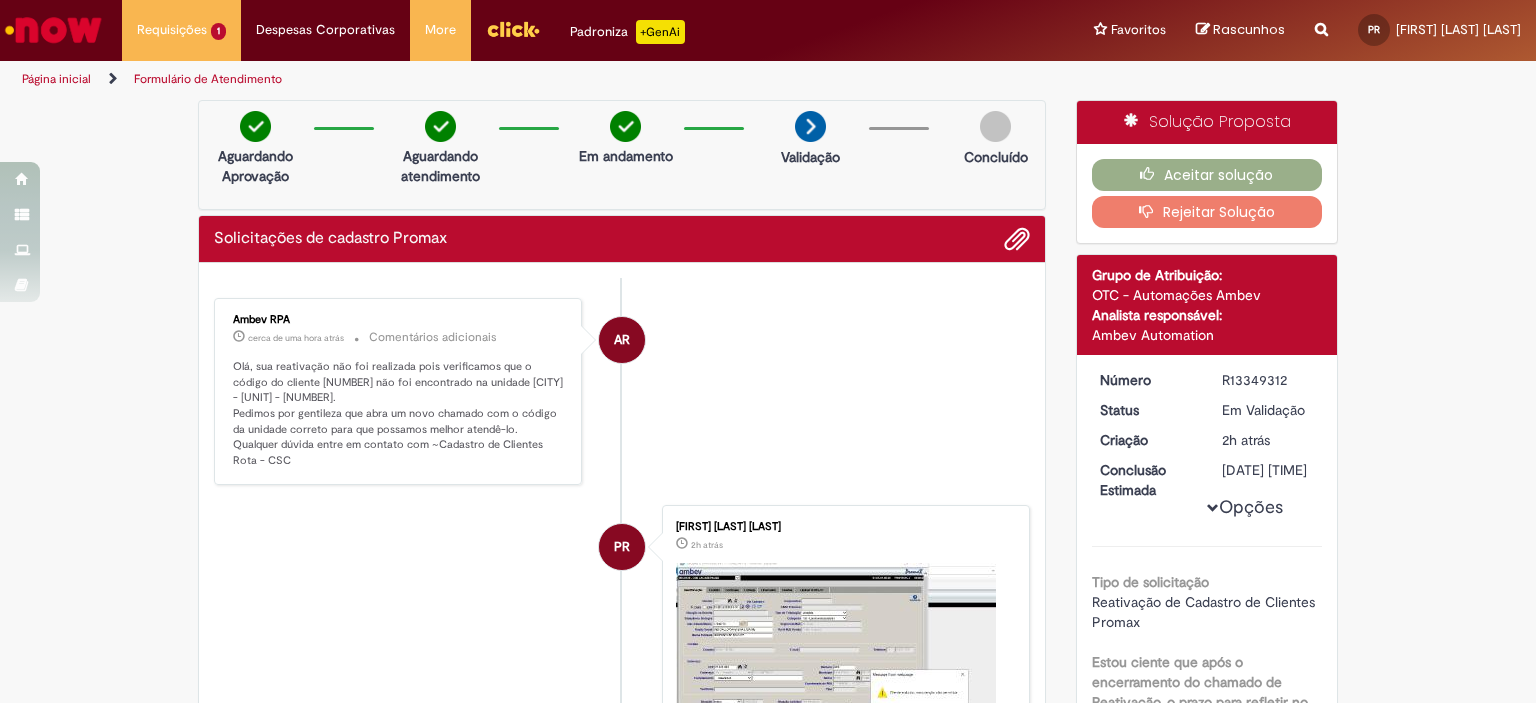 click at bounding box center (53, 30) 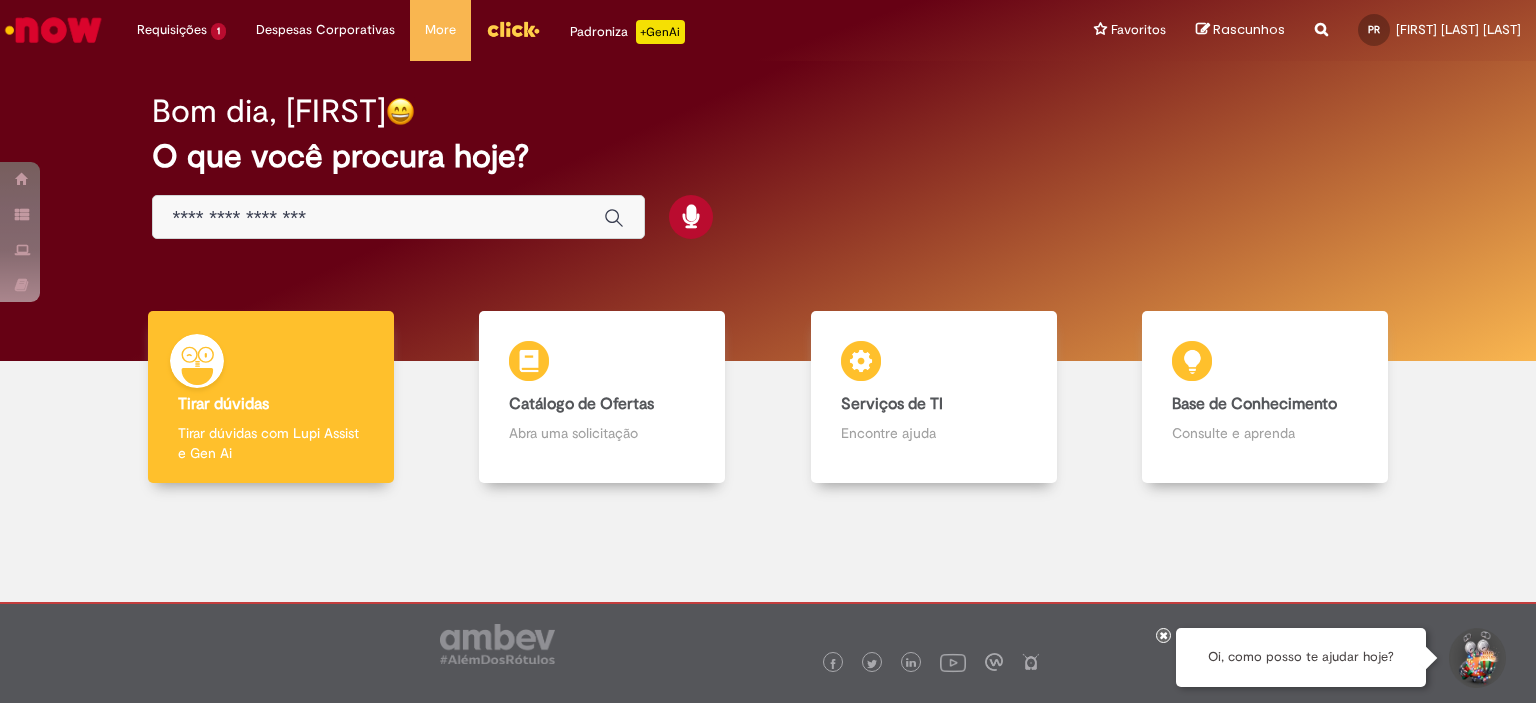 scroll, scrollTop: 0, scrollLeft: 0, axis: both 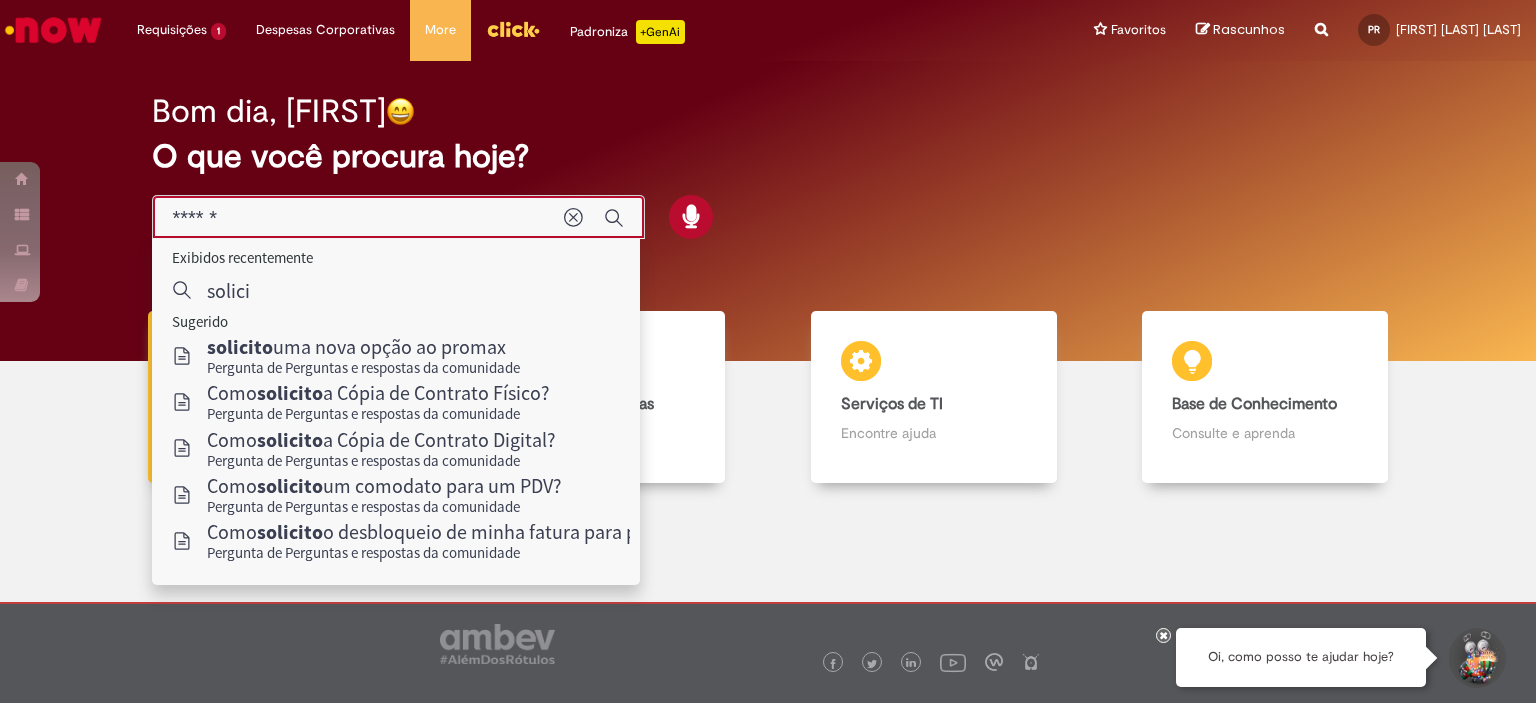 type on "******" 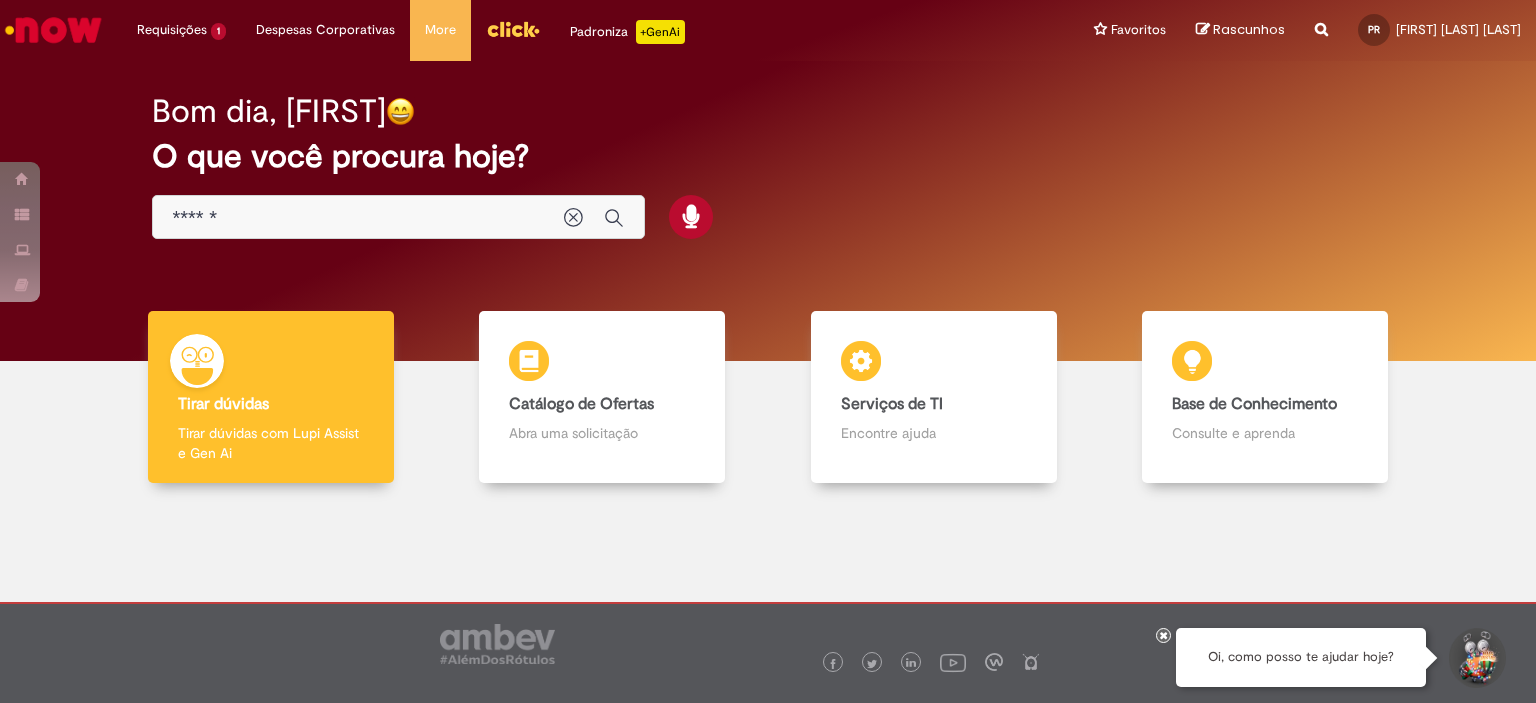 click on "Bom dia, [FIRST]
O que você procura hoje?" at bounding box center (768, 167) 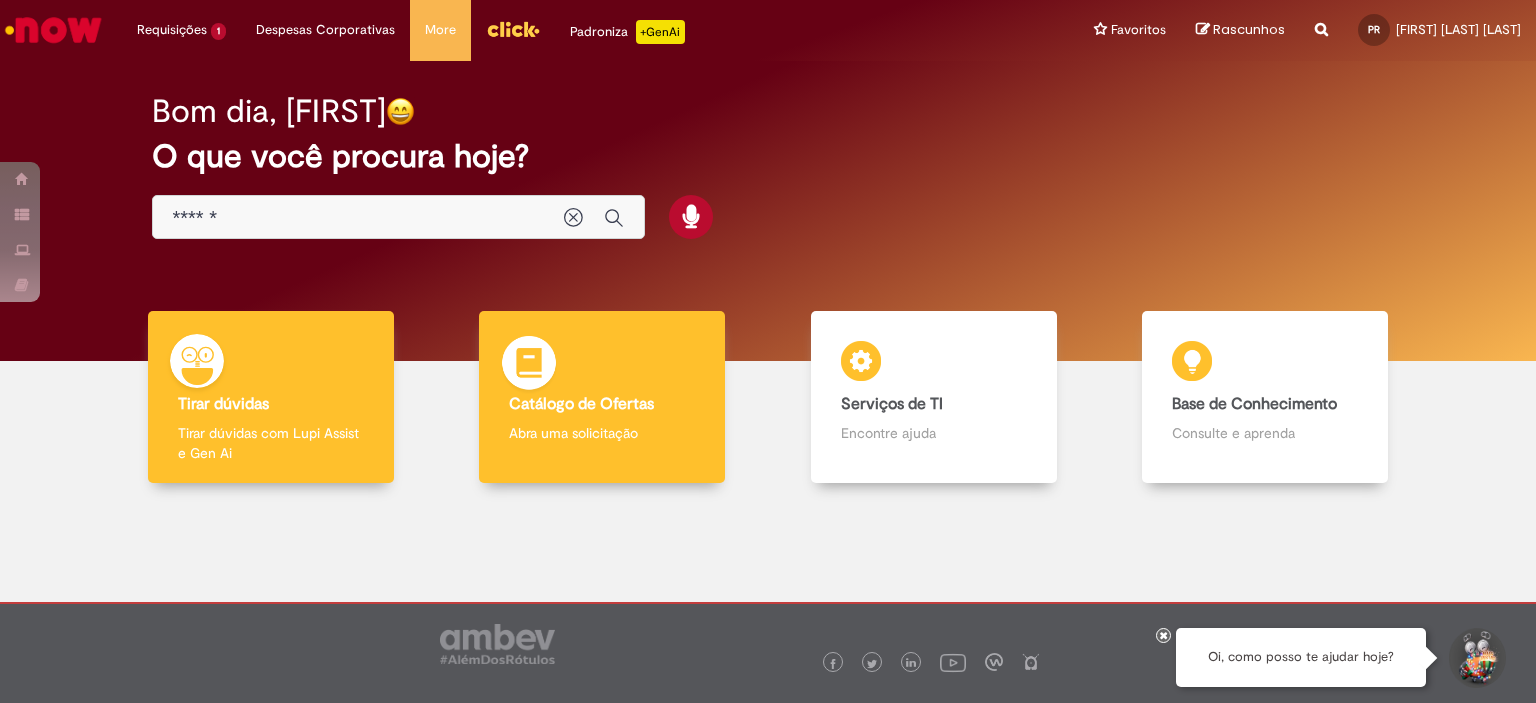 click on "Catálogo de Ofertas
Catálogo de Ofertas
Abra uma solicitação" at bounding box center [602, 397] 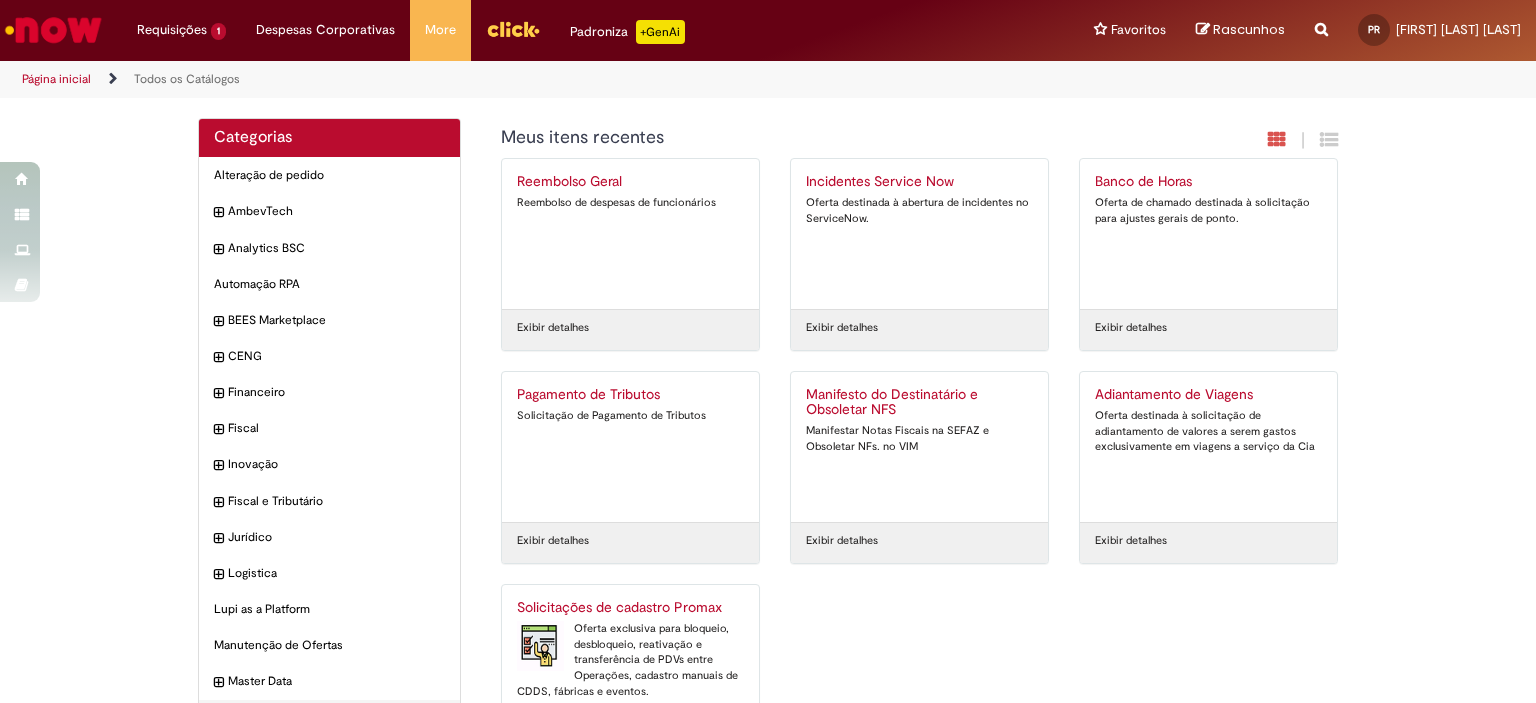 click on "Solicitações de cadastro Promax" at bounding box center (630, 608) 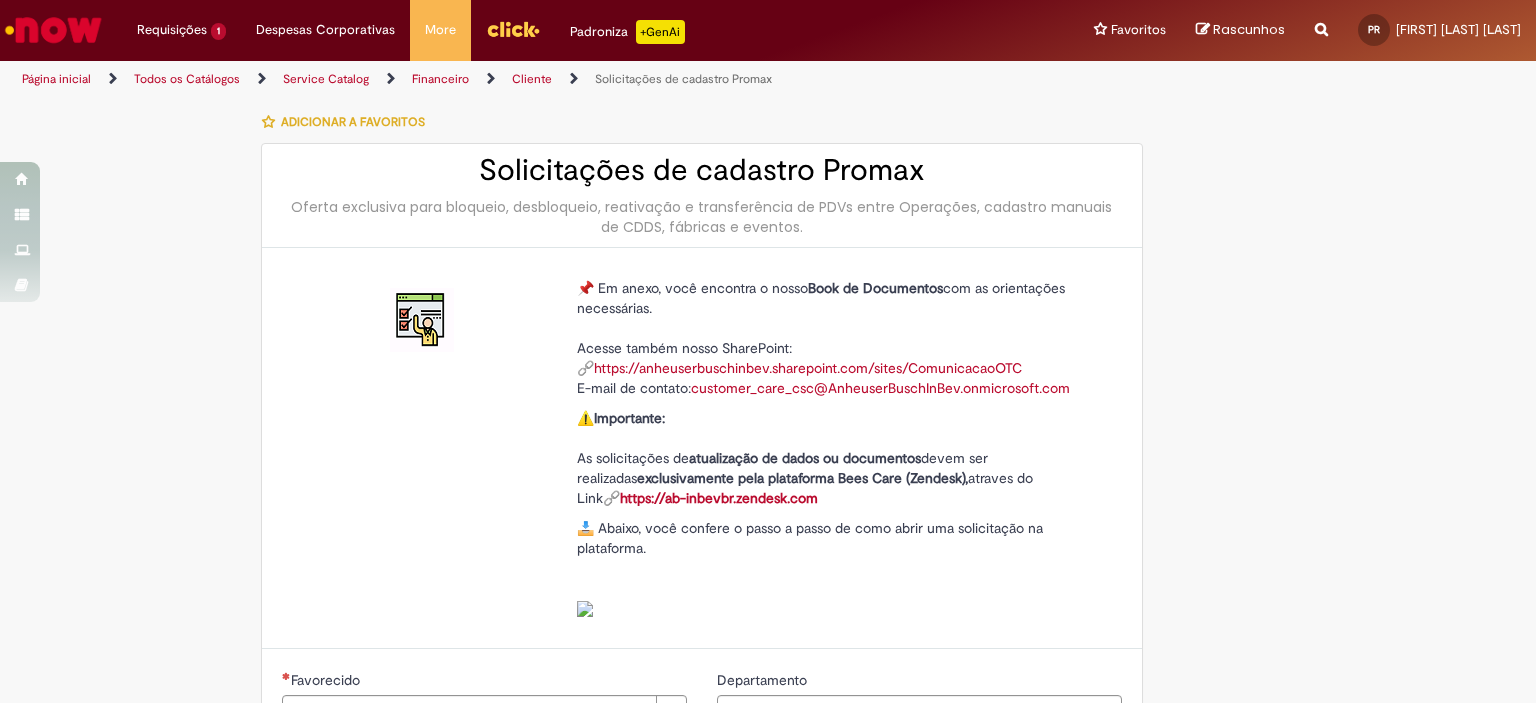 type on "********" 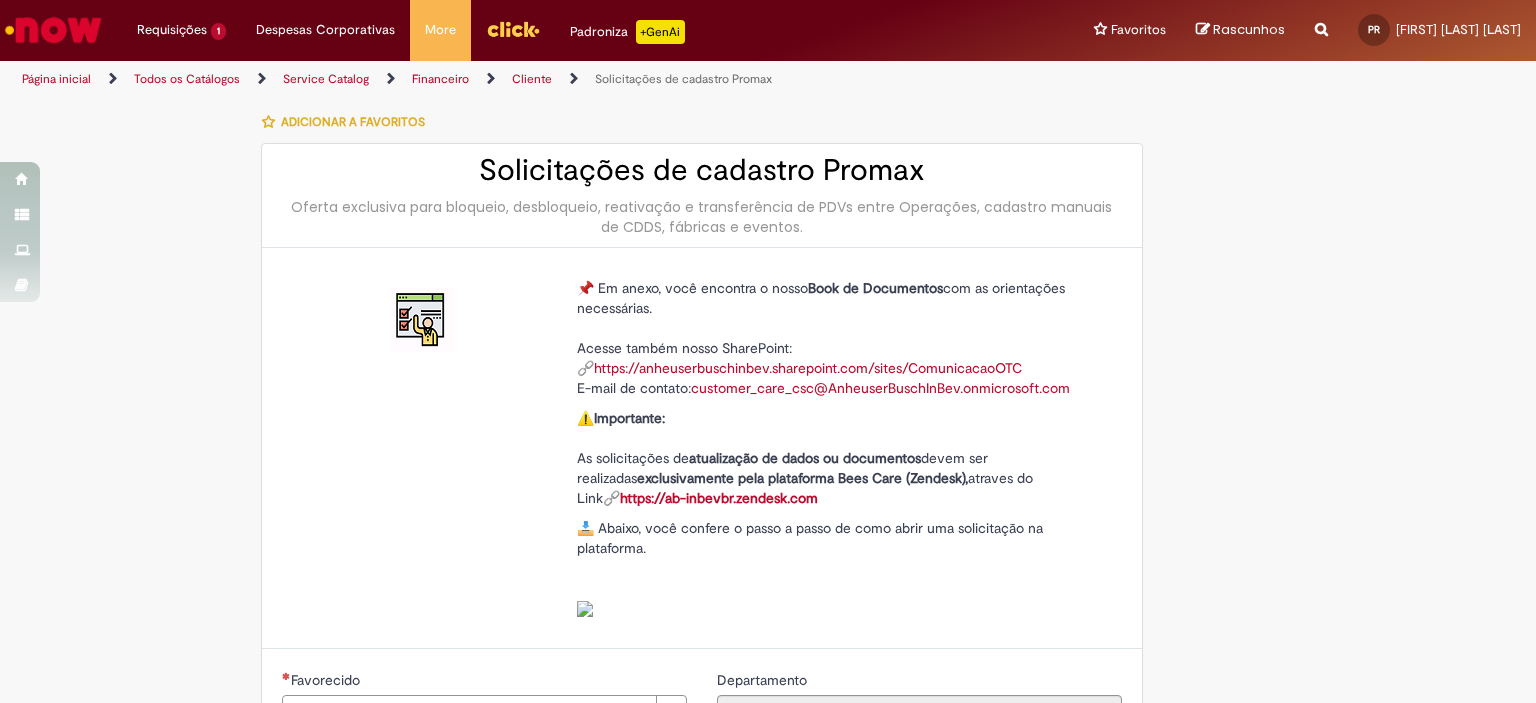 type on "**********" 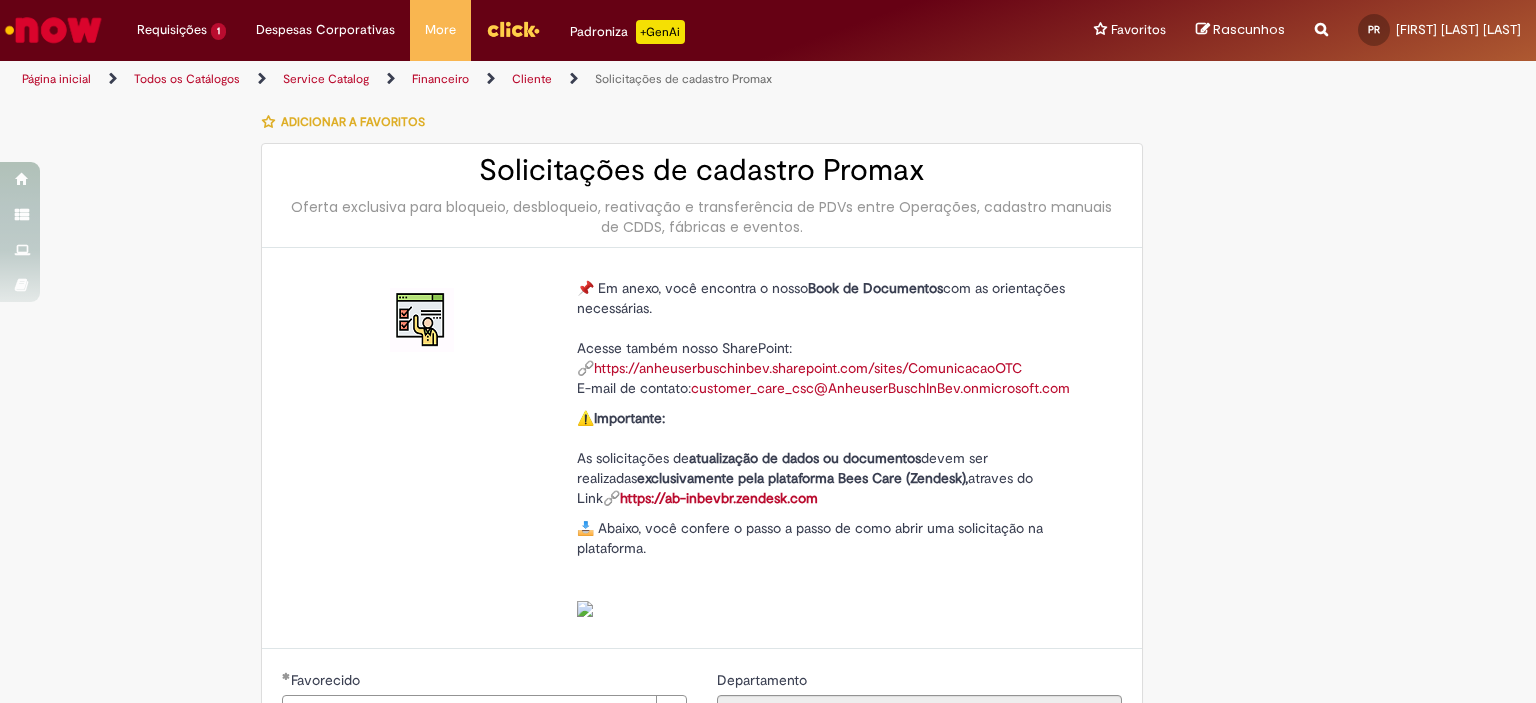 type on "**********" 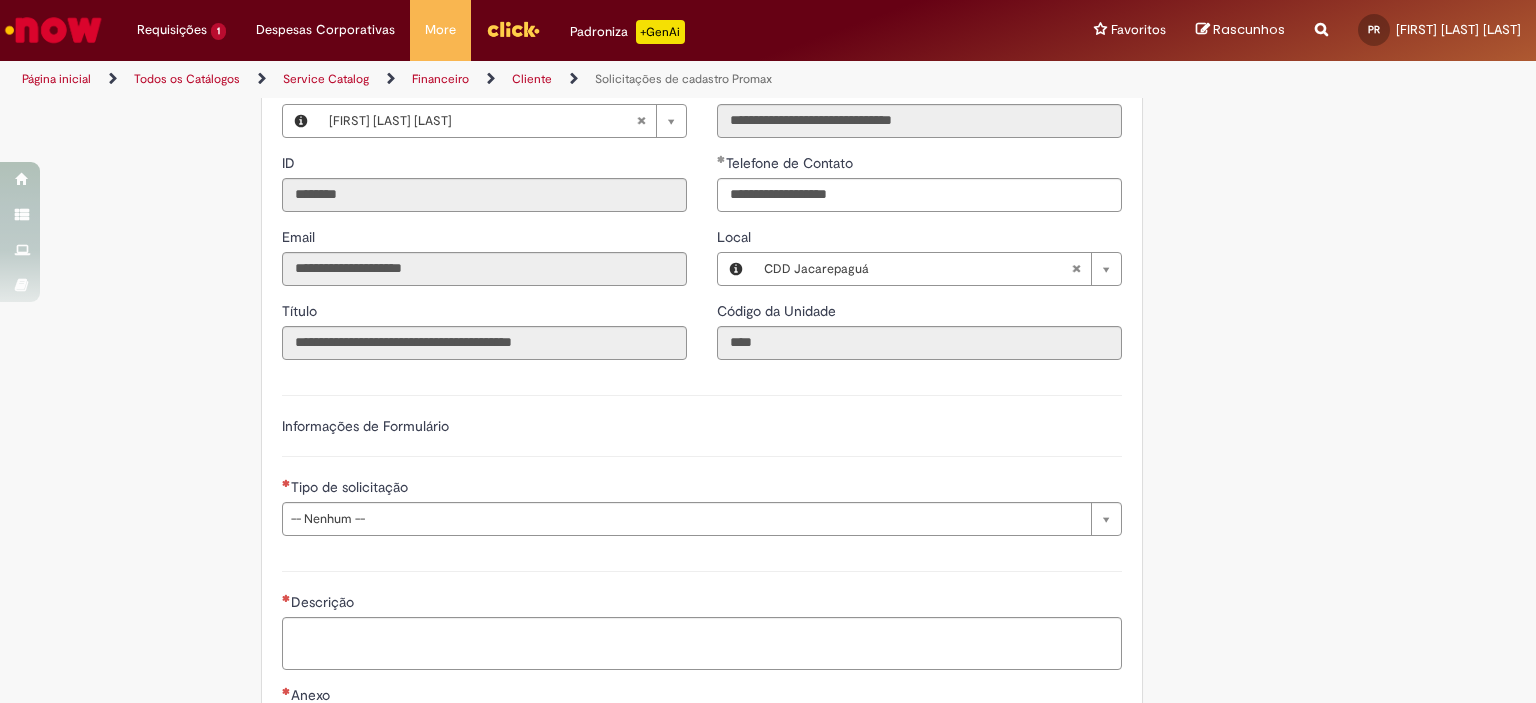 scroll, scrollTop: 646, scrollLeft: 0, axis: vertical 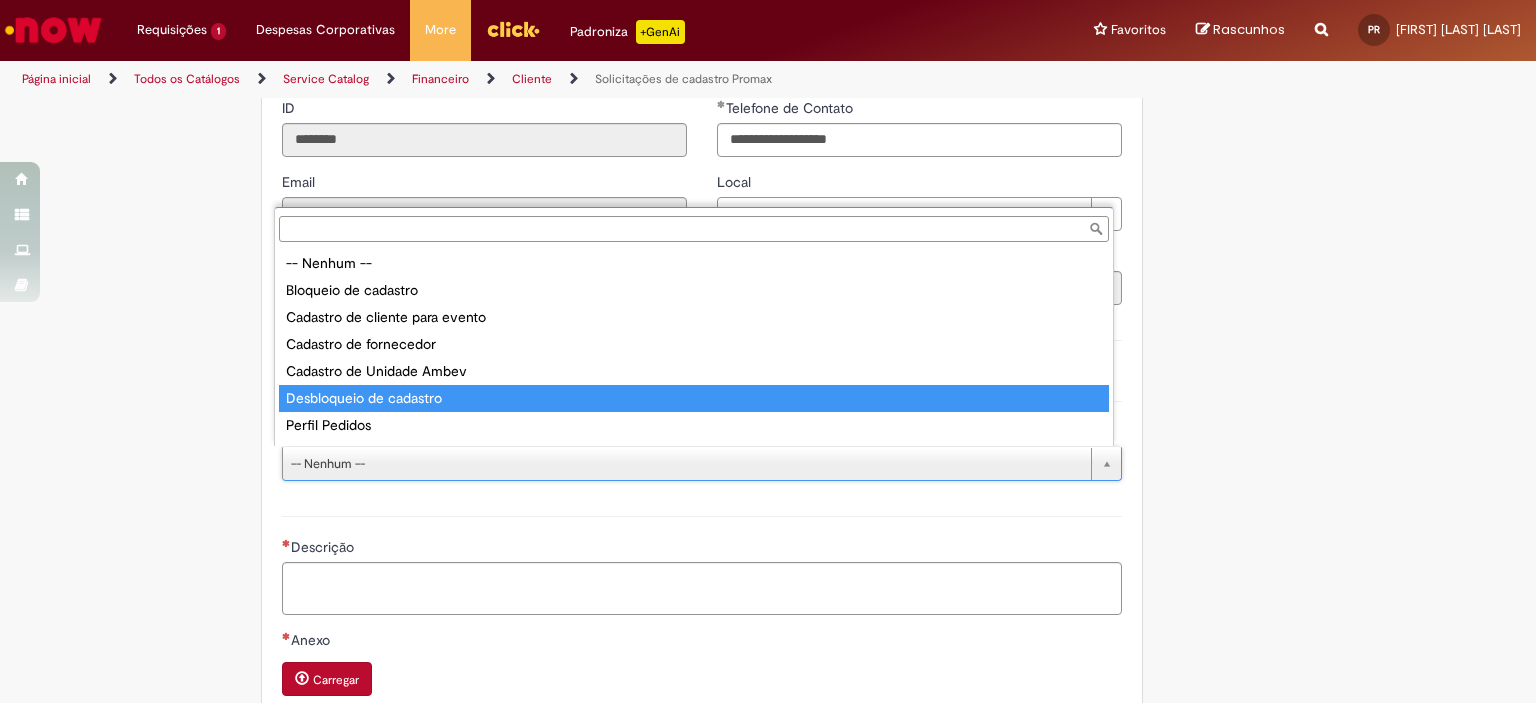 type on "**********" 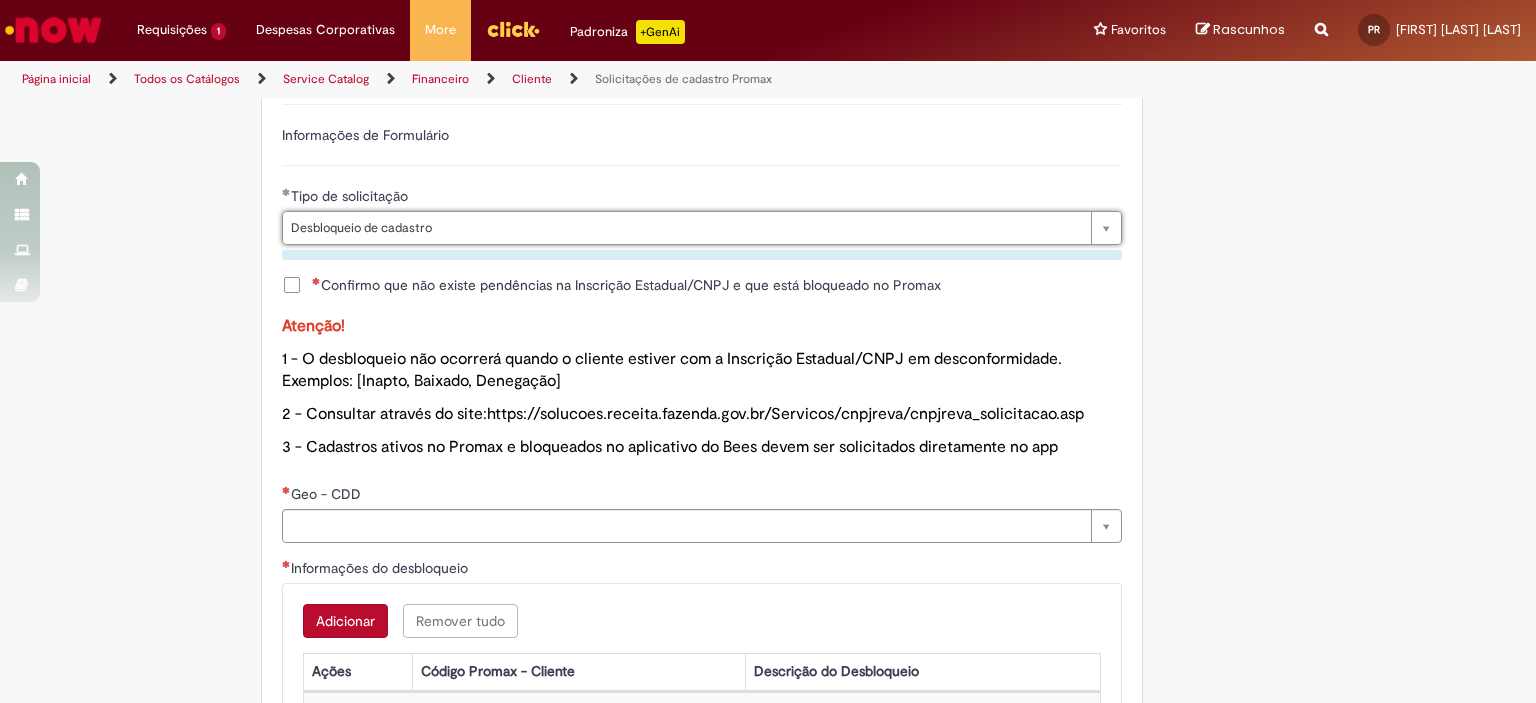 scroll, scrollTop: 904, scrollLeft: 0, axis: vertical 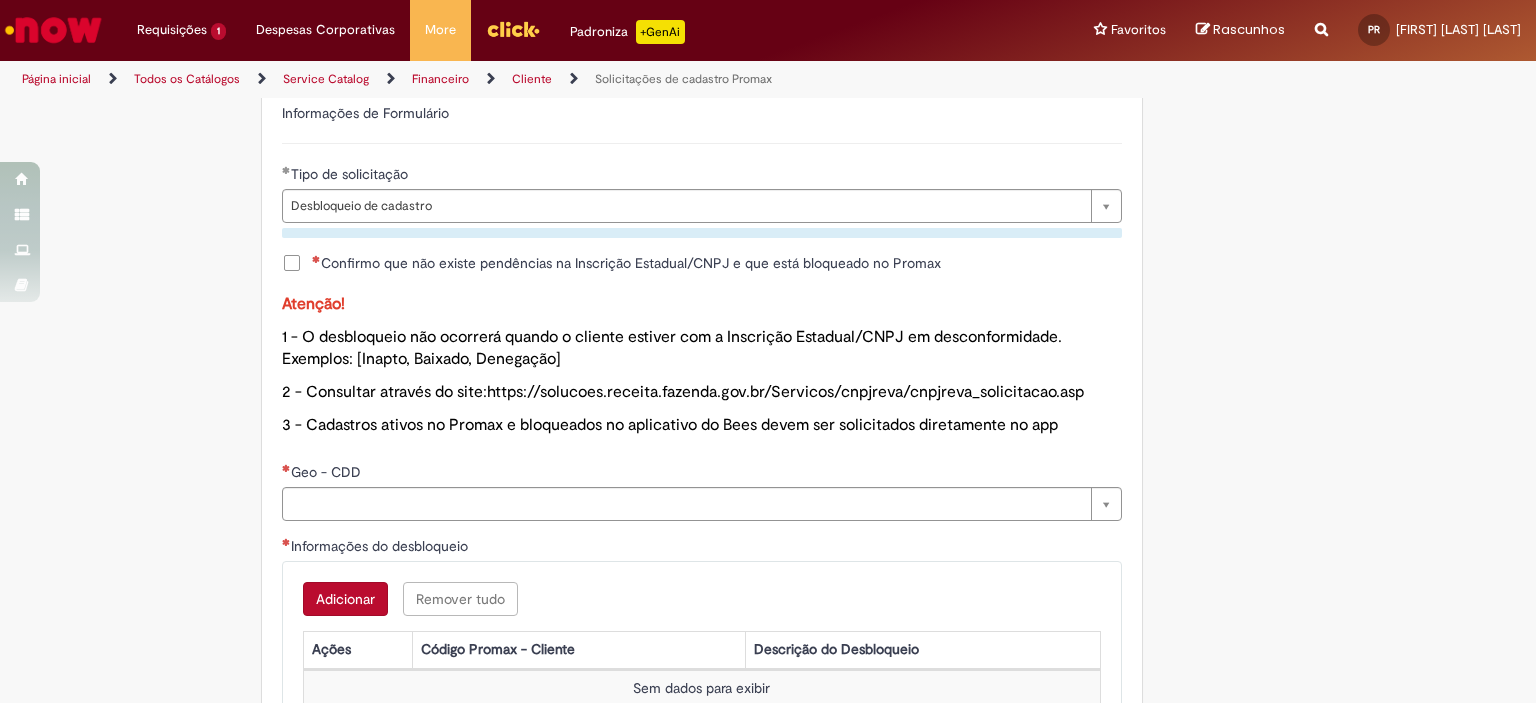 click on "Confirmo que não existe pendências na Inscrição Estadual/CNPJ e que está bloqueado no Promax" at bounding box center [626, 263] 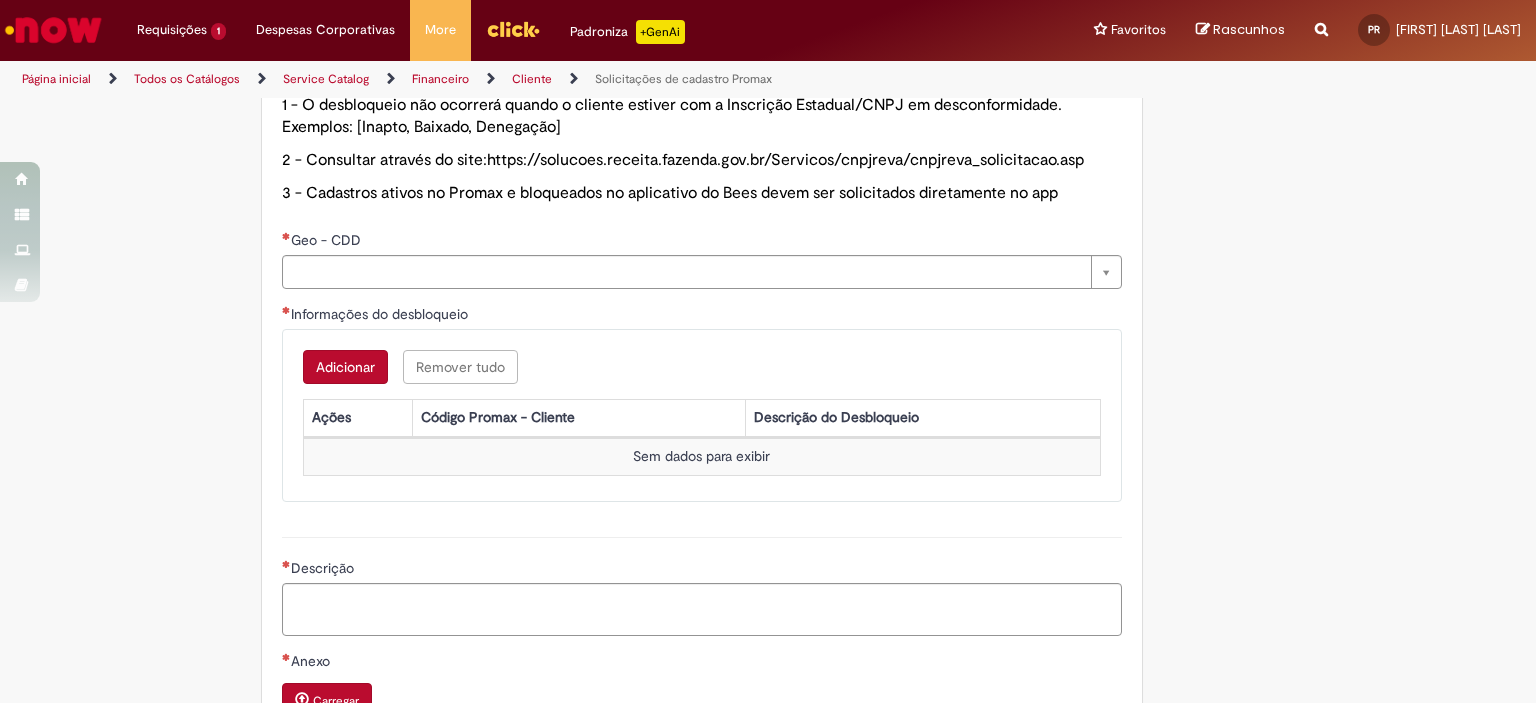 scroll, scrollTop: 1161, scrollLeft: 0, axis: vertical 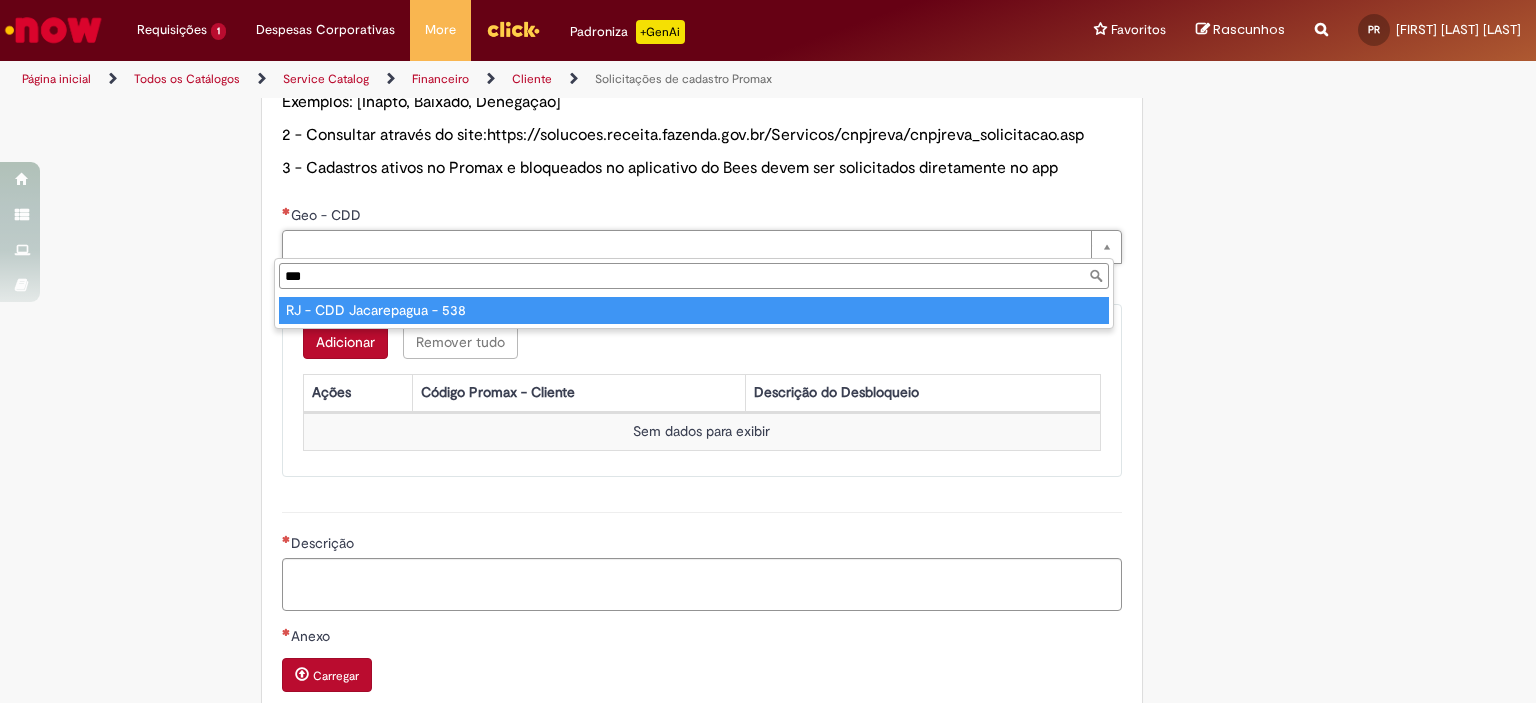 type on "***" 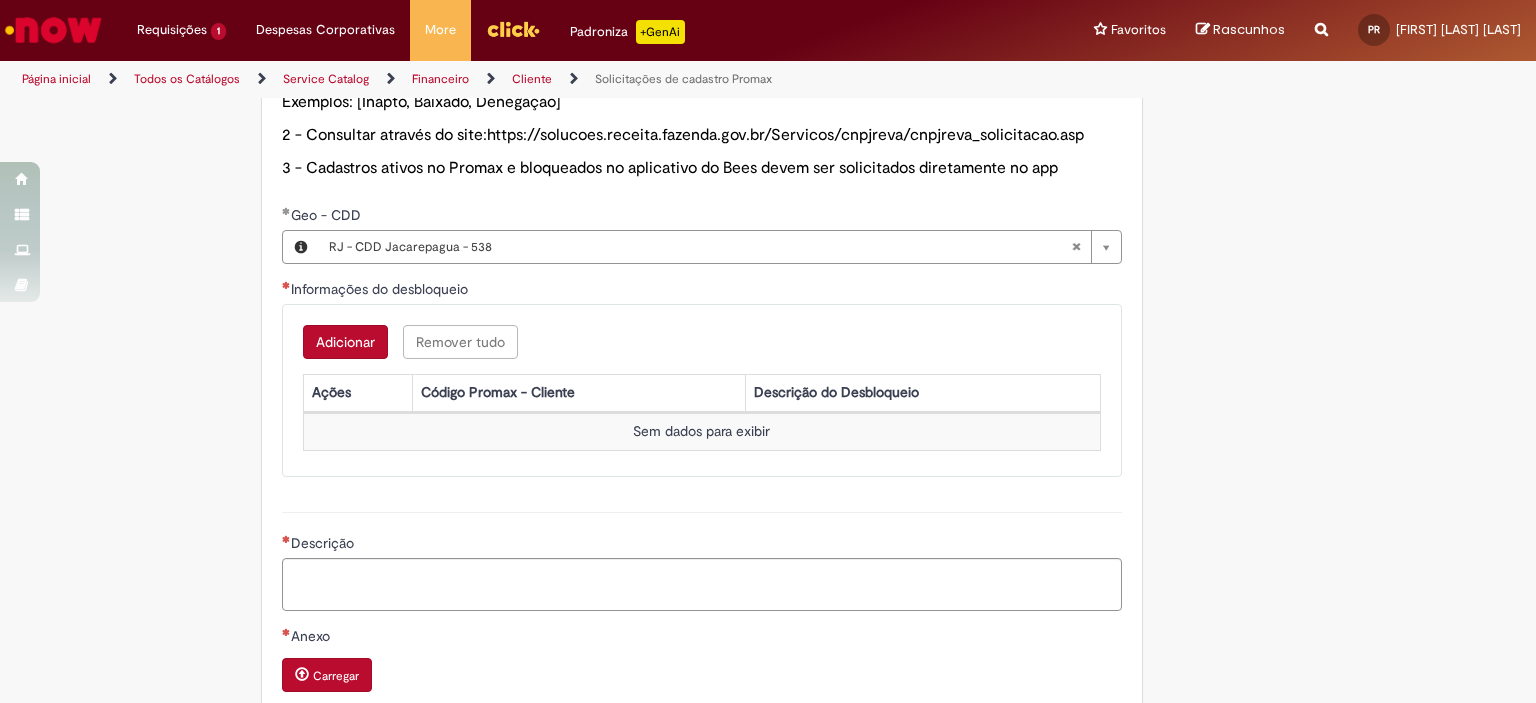 click on "Adicionar" at bounding box center [345, 342] 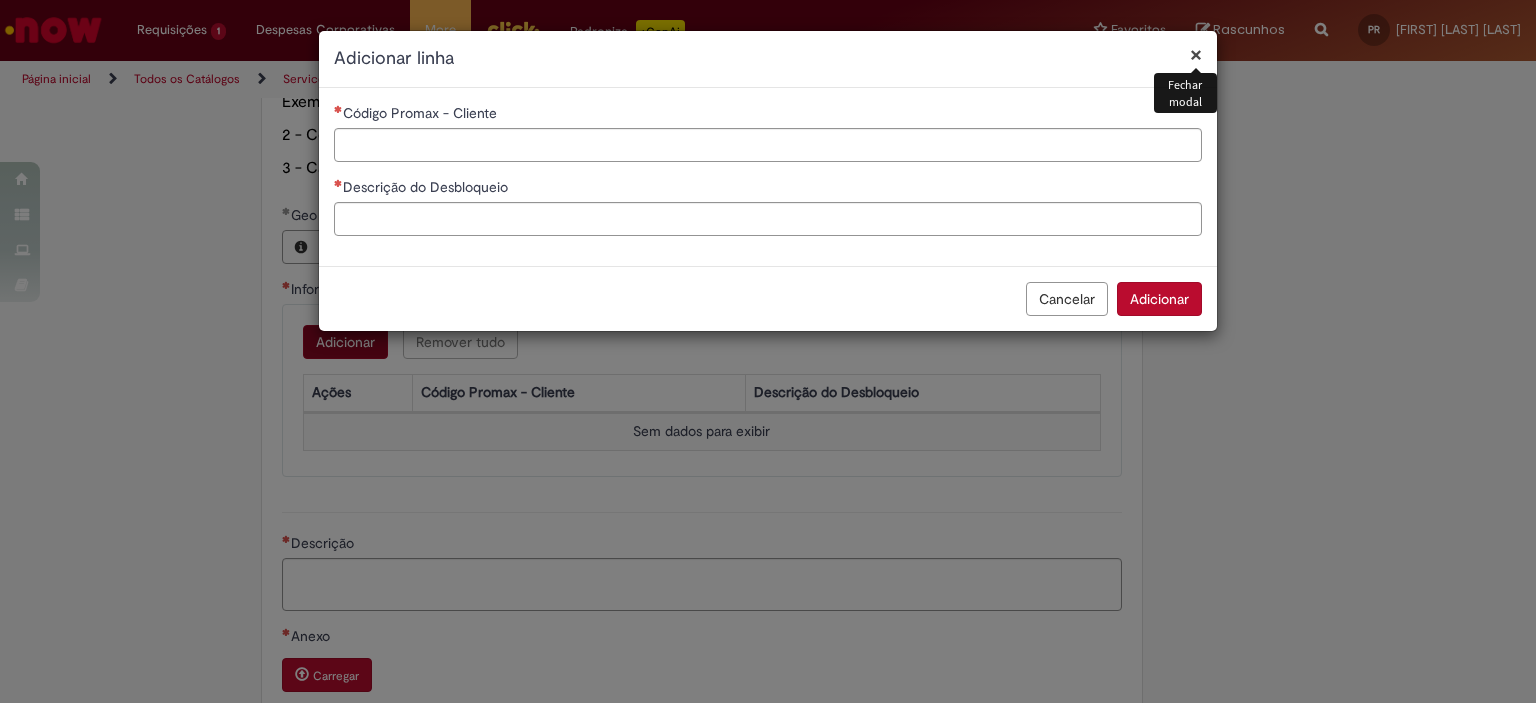 type 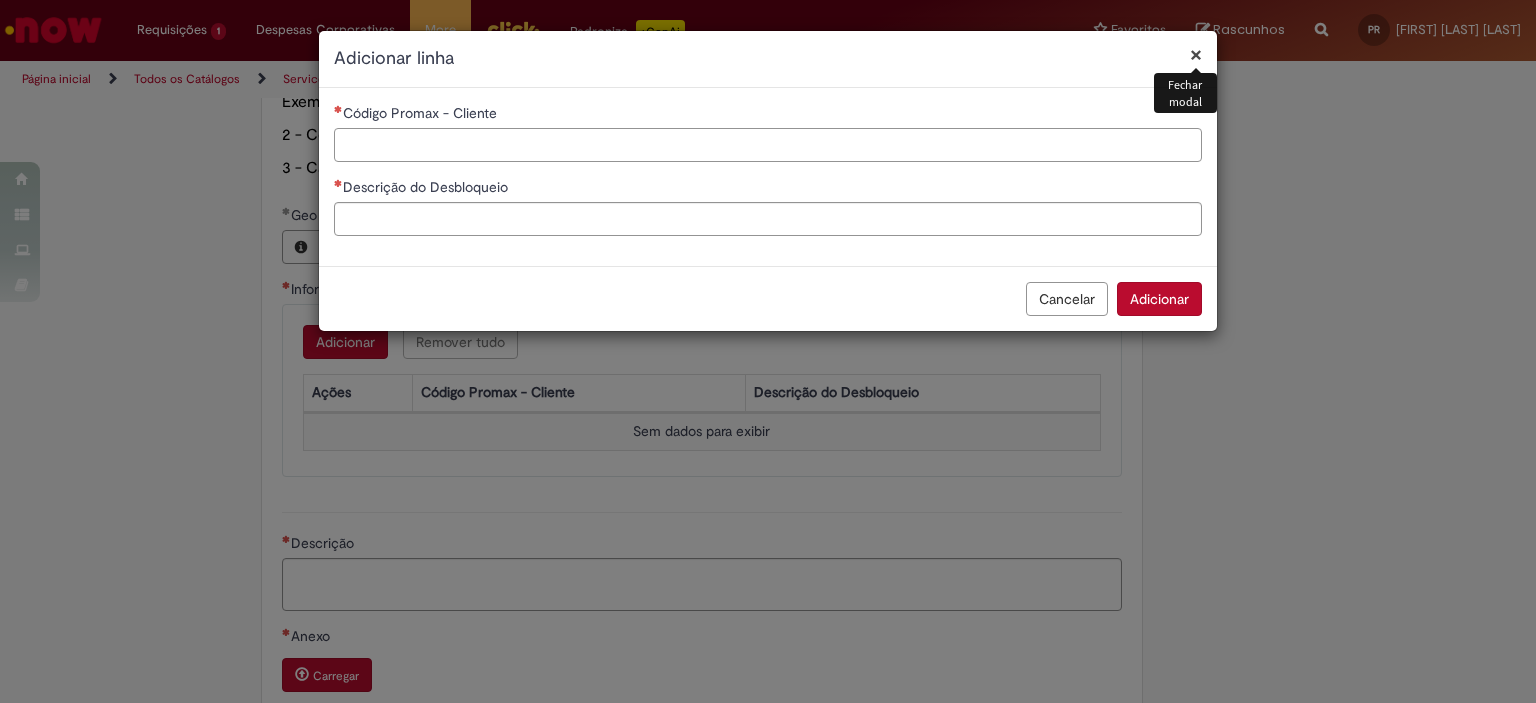 click on "Código Promax - Cliente" at bounding box center [768, 145] 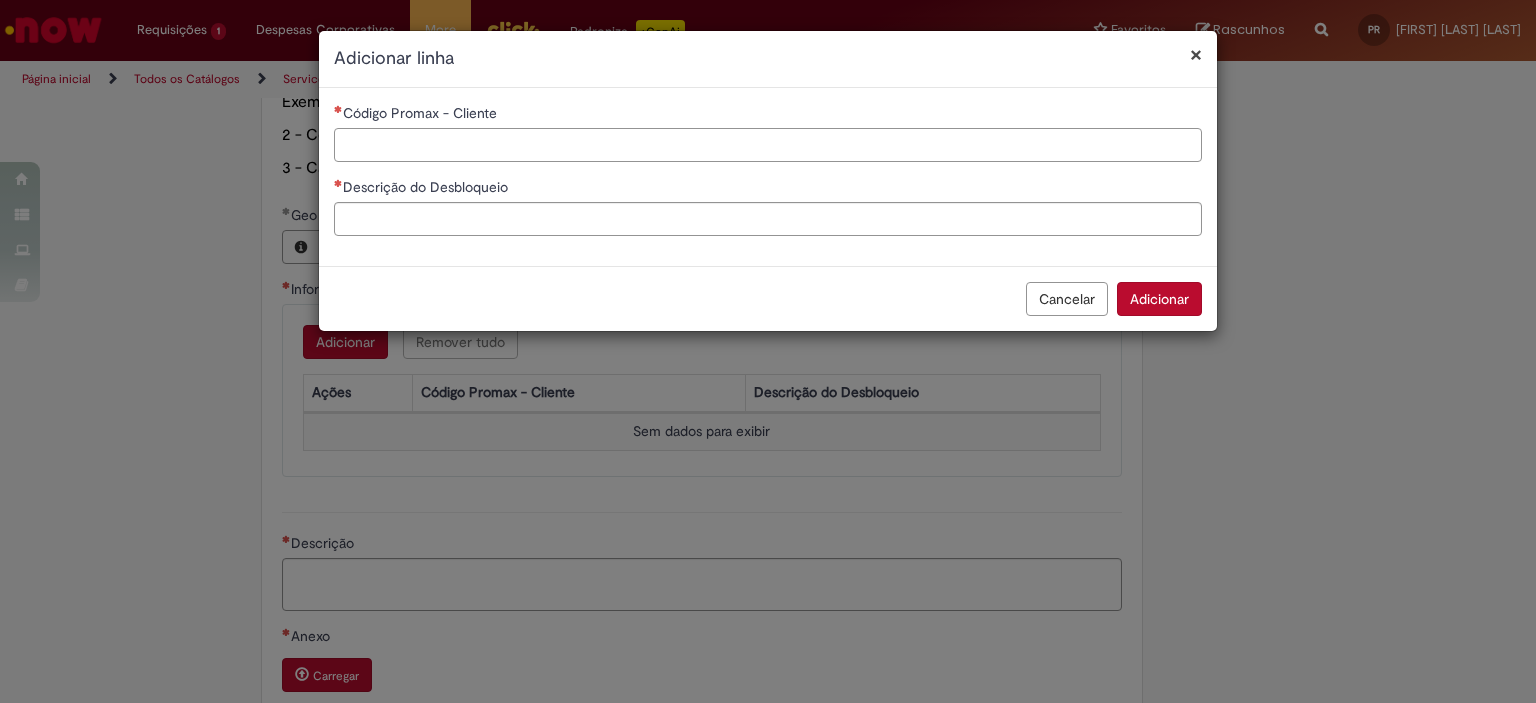click on "Código Promax - Cliente" at bounding box center [768, 145] 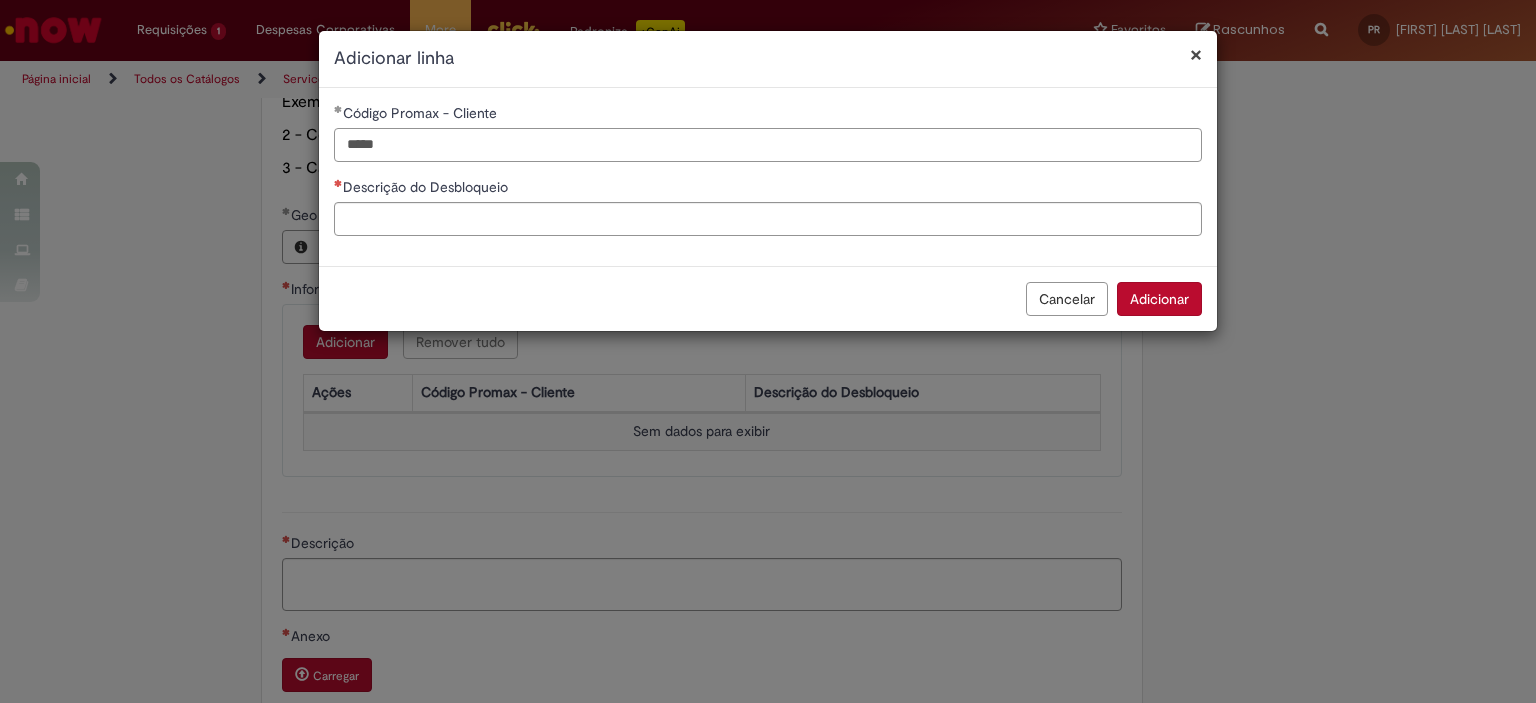 type on "*****" 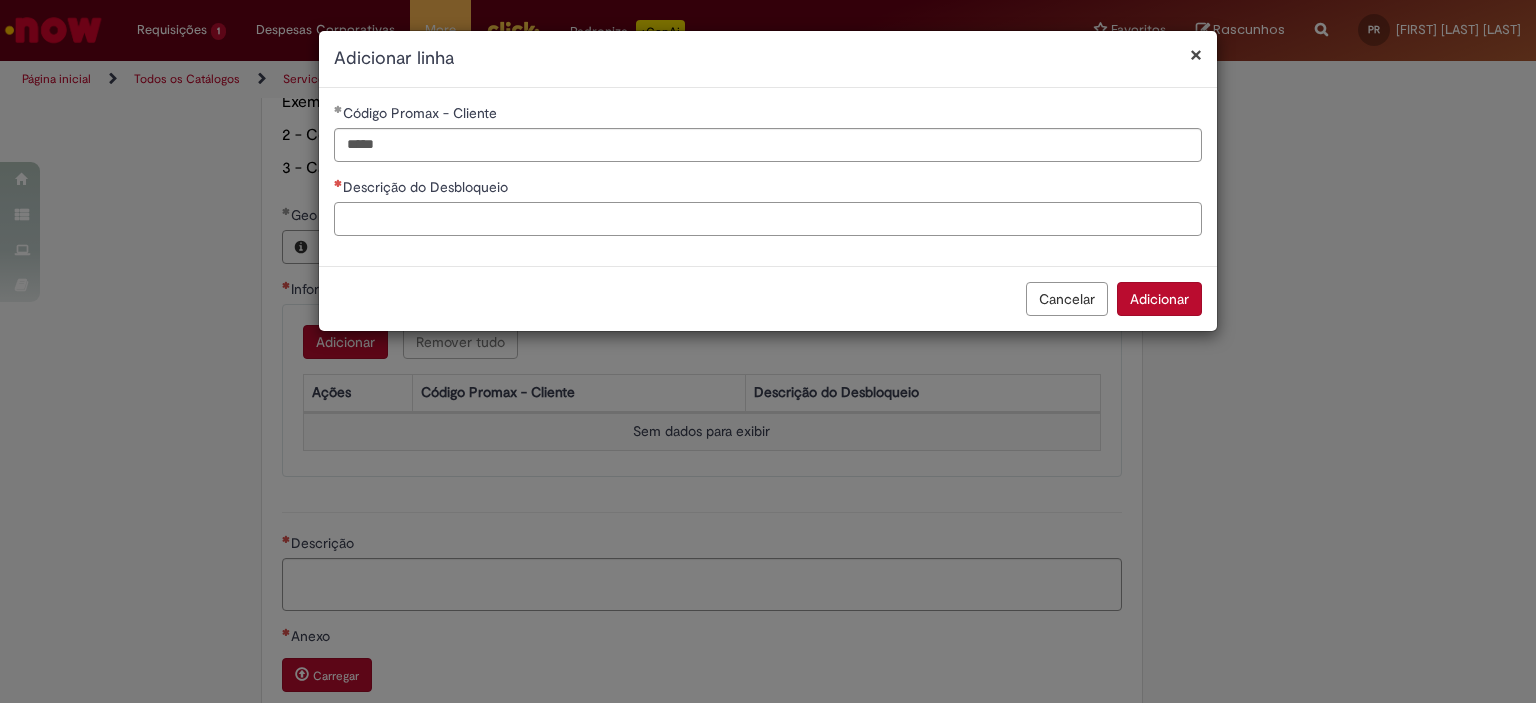 click on "Descrição do Desbloqueio" at bounding box center [768, 219] 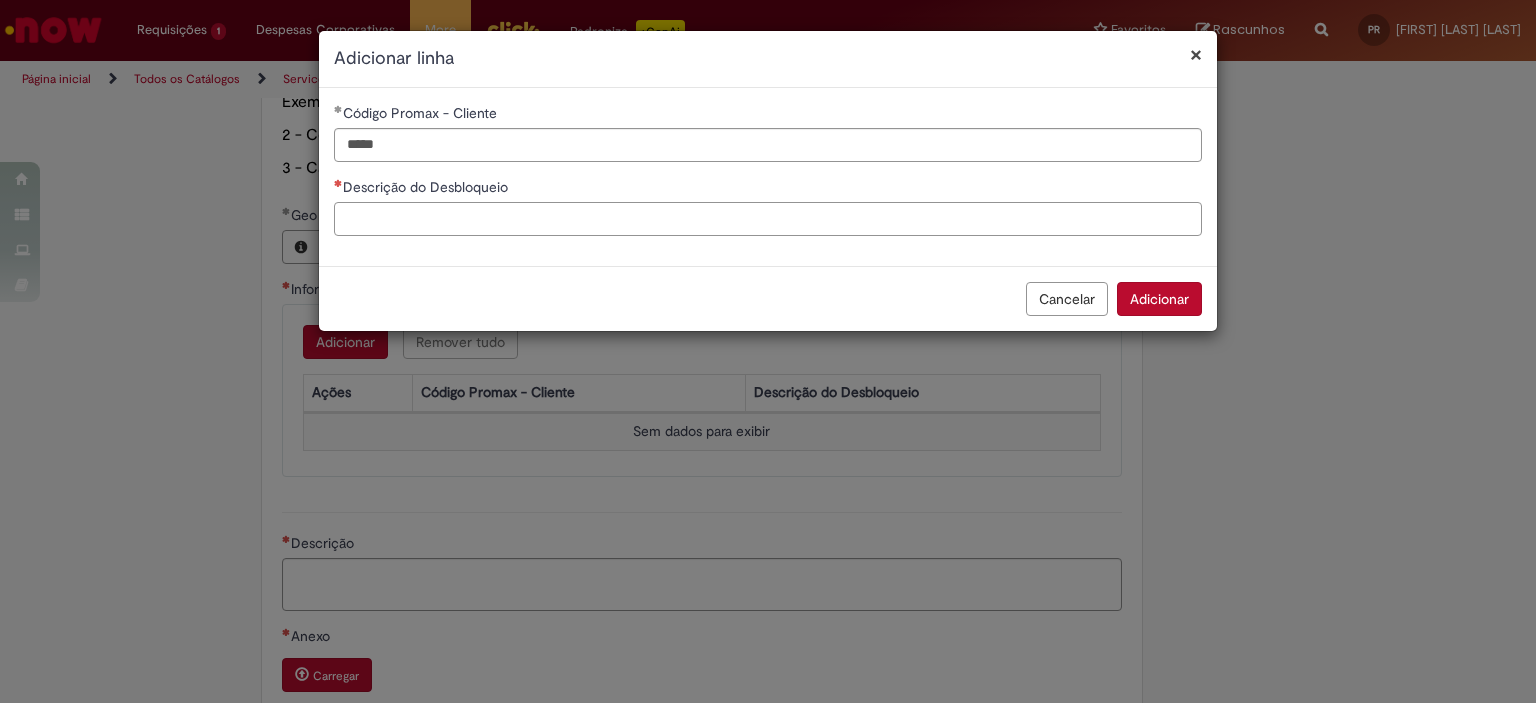 paste on "**********" 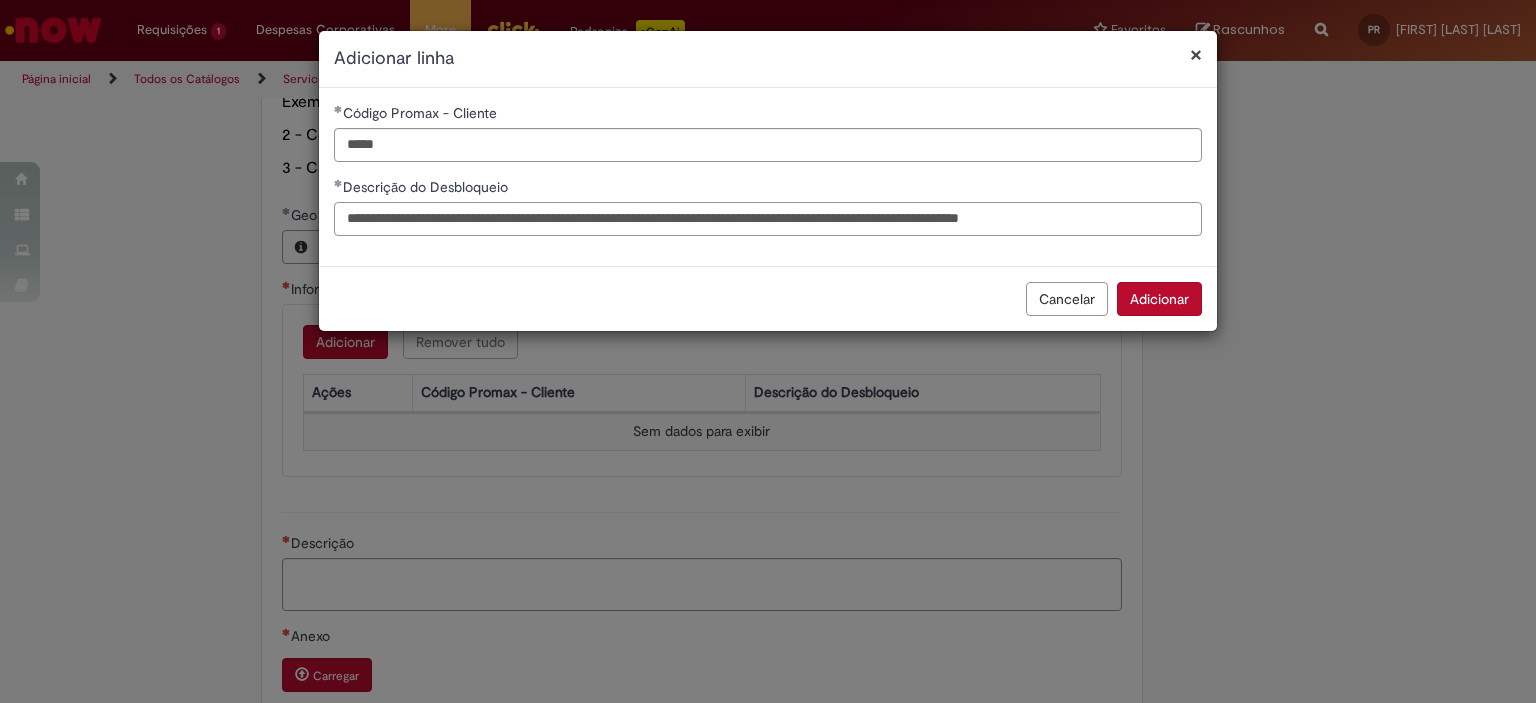click on "**********" at bounding box center (768, 219) 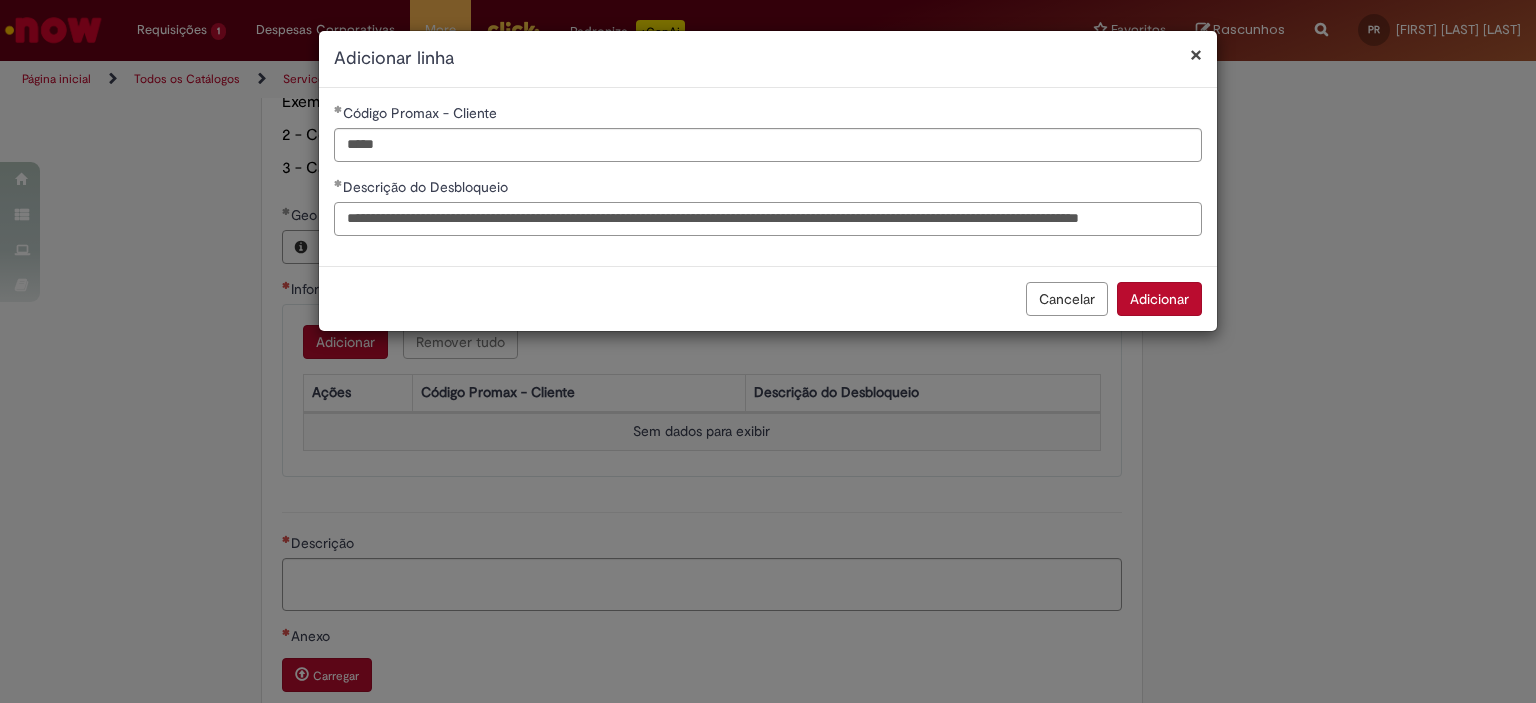 click on "**********" at bounding box center (768, 219) 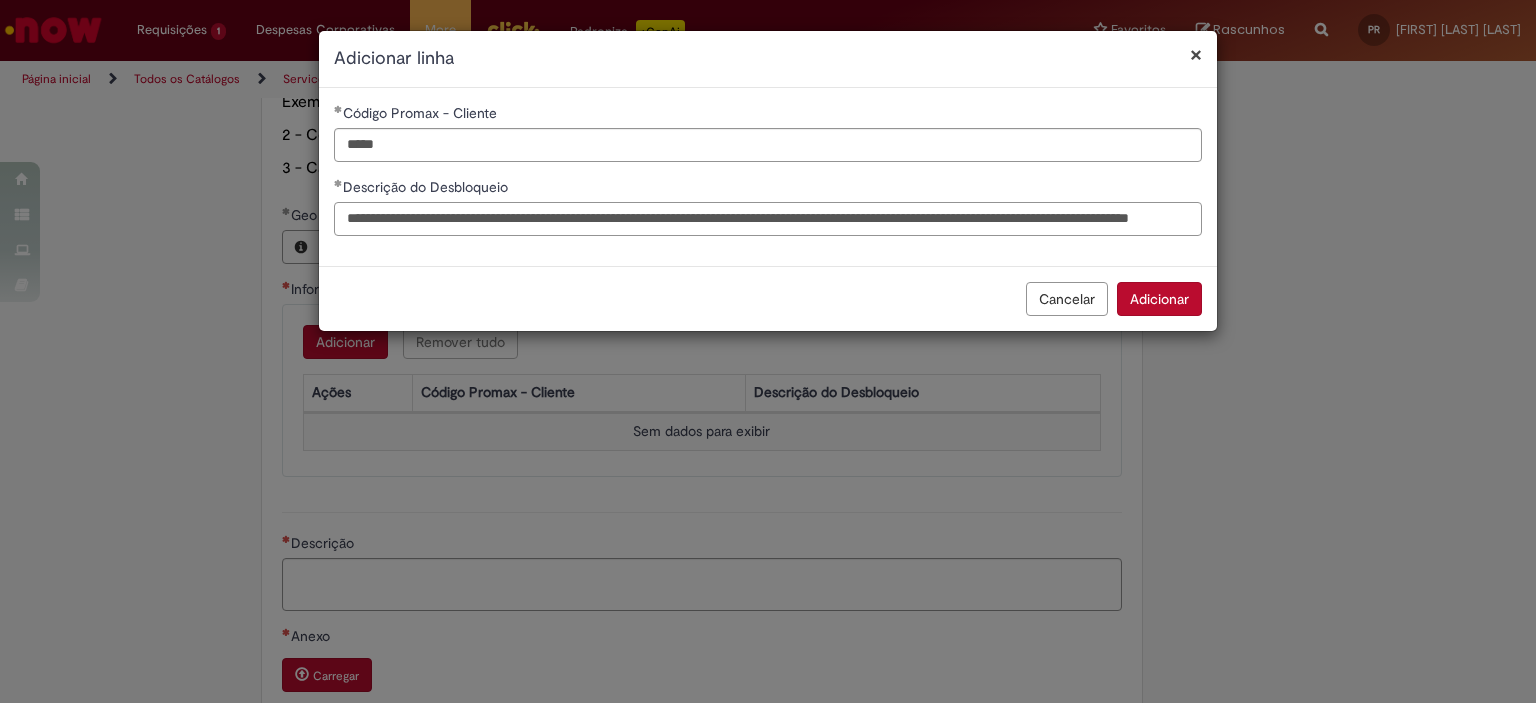 scroll, scrollTop: 0, scrollLeft: 177, axis: horizontal 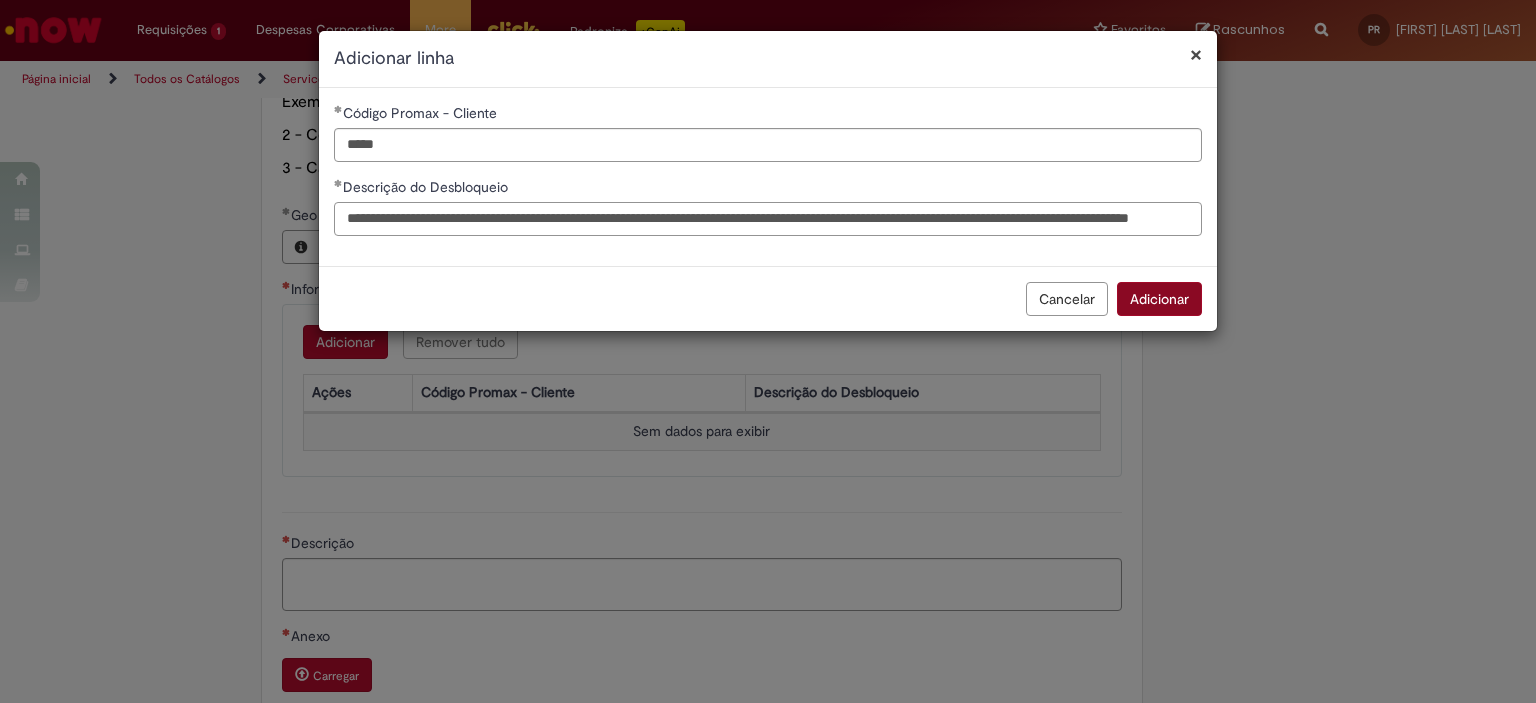 type on "**********" 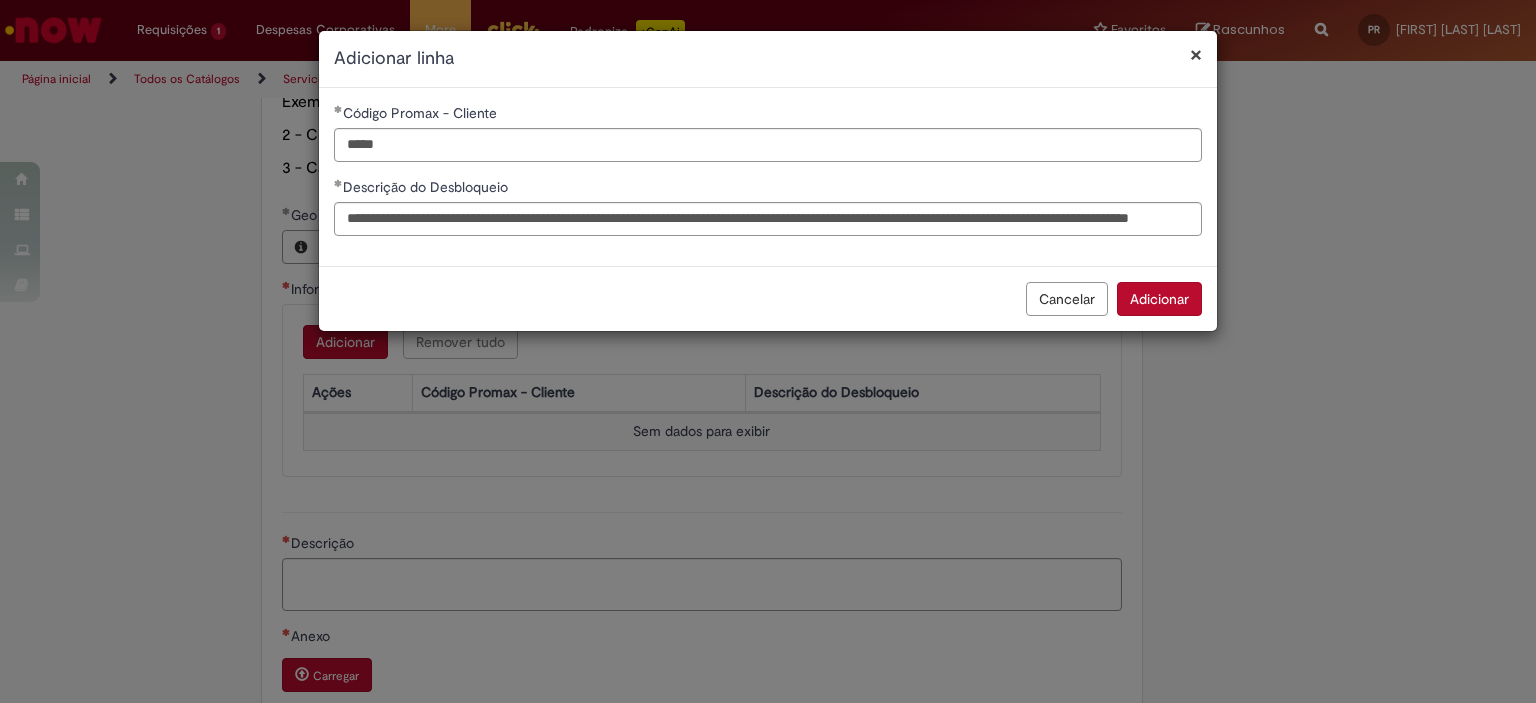 click on "Adicionar" at bounding box center (1159, 299) 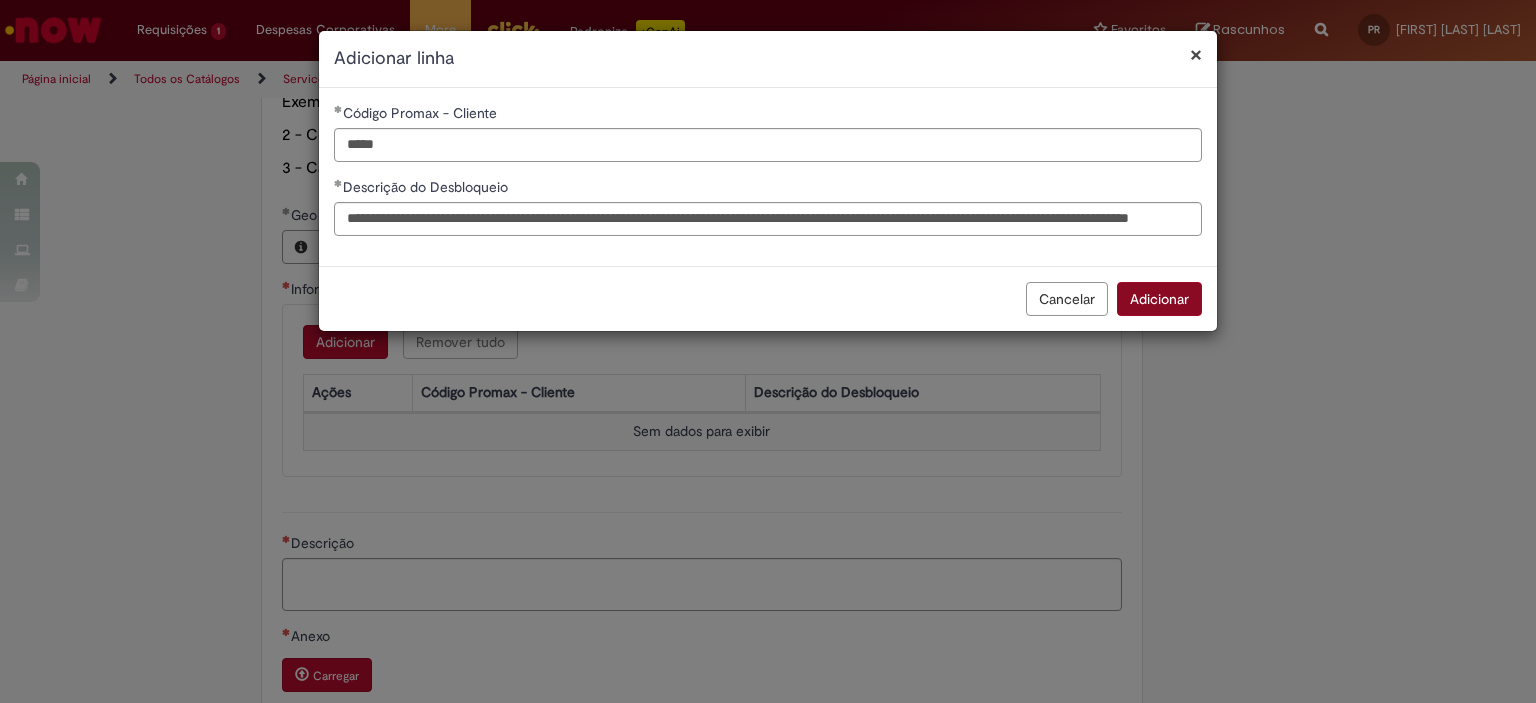scroll, scrollTop: 0, scrollLeft: 0, axis: both 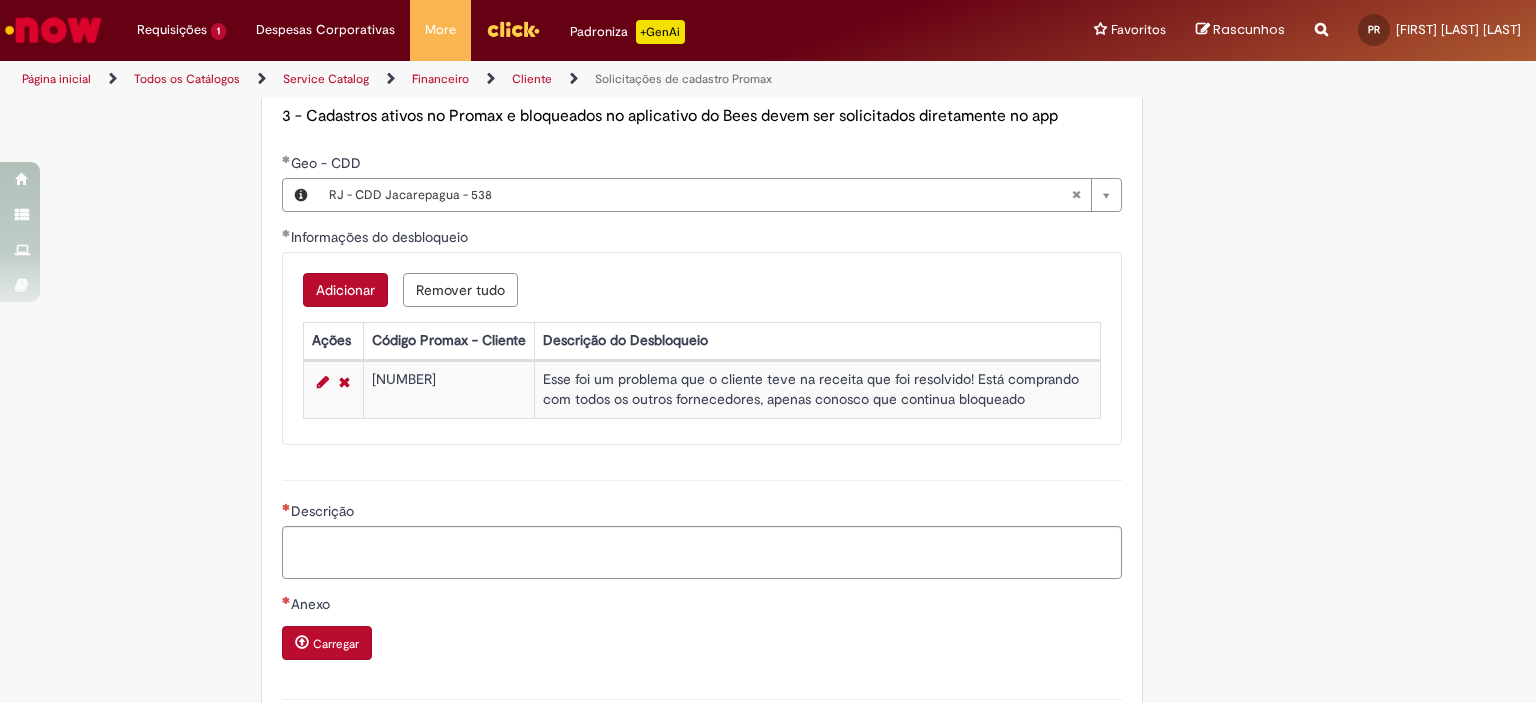 click on "Descrição do Desbloqueio" at bounding box center [817, 340] 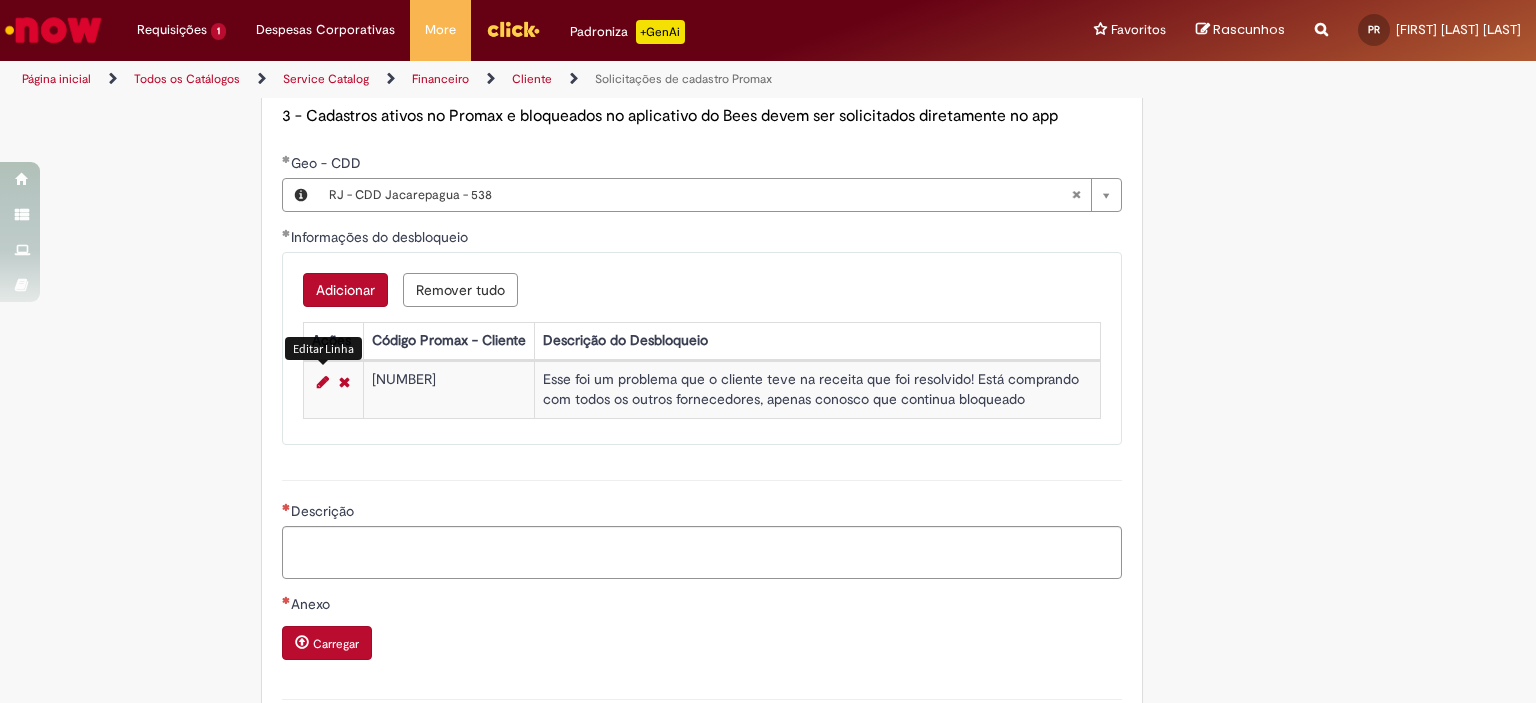 click at bounding box center (323, 382) 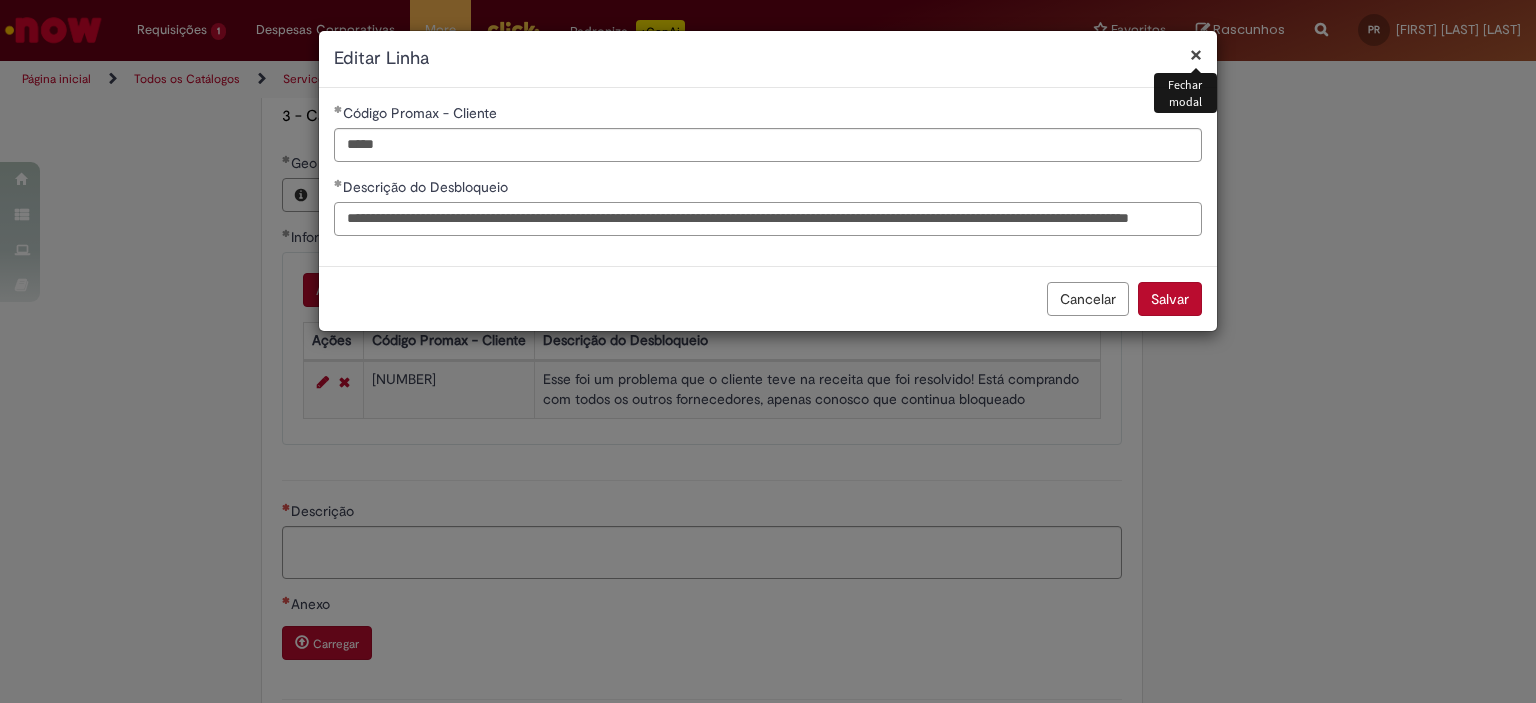 click on "**********" at bounding box center (768, 219) 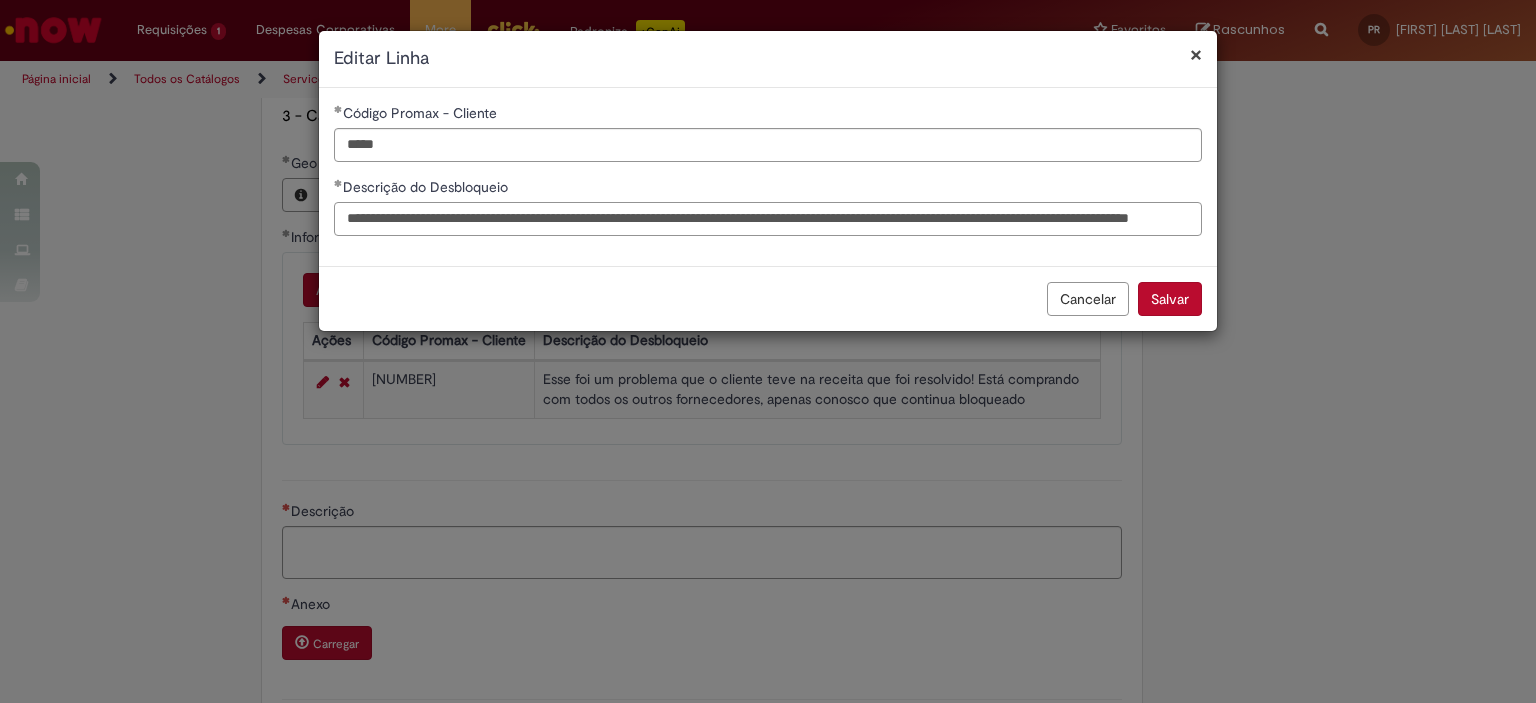 click on "**********" at bounding box center (768, 219) 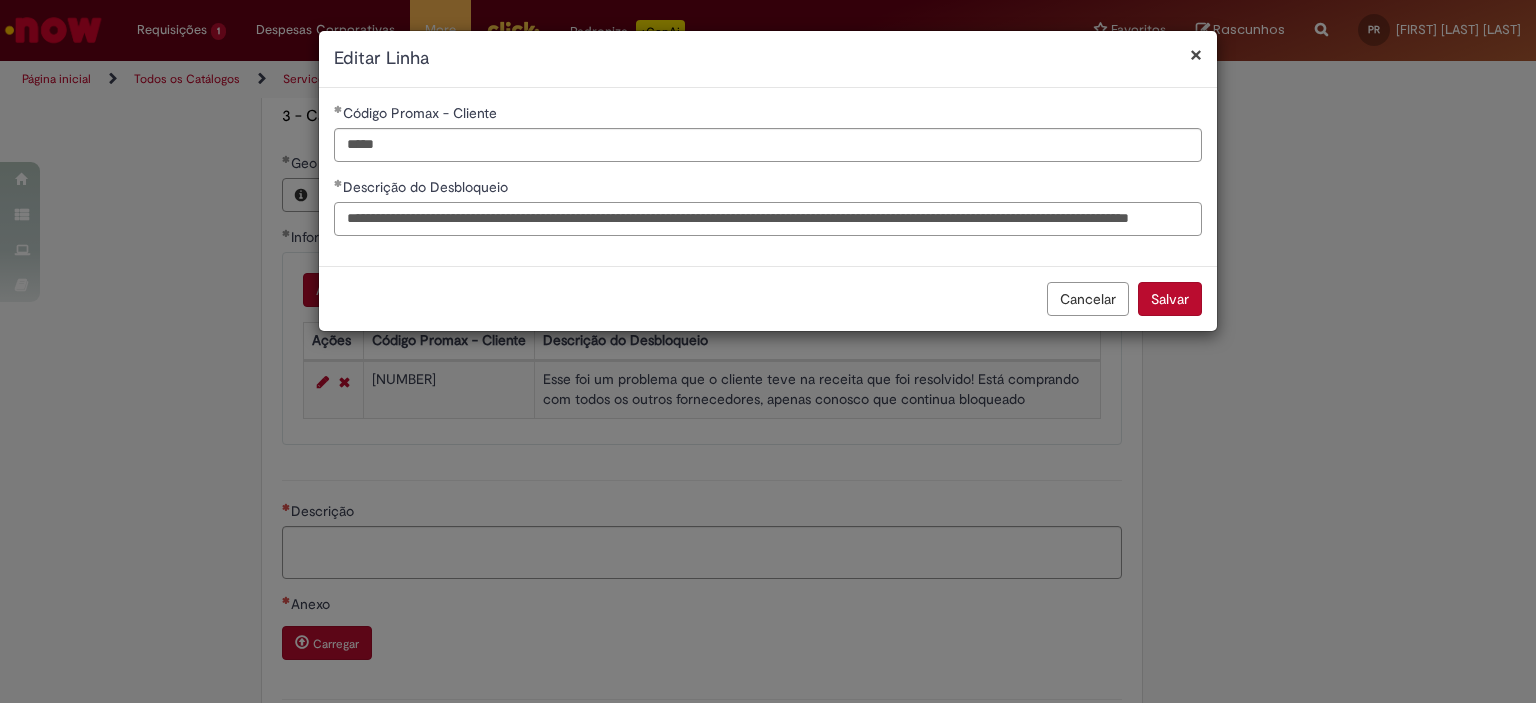 click on "**********" at bounding box center [768, 219] 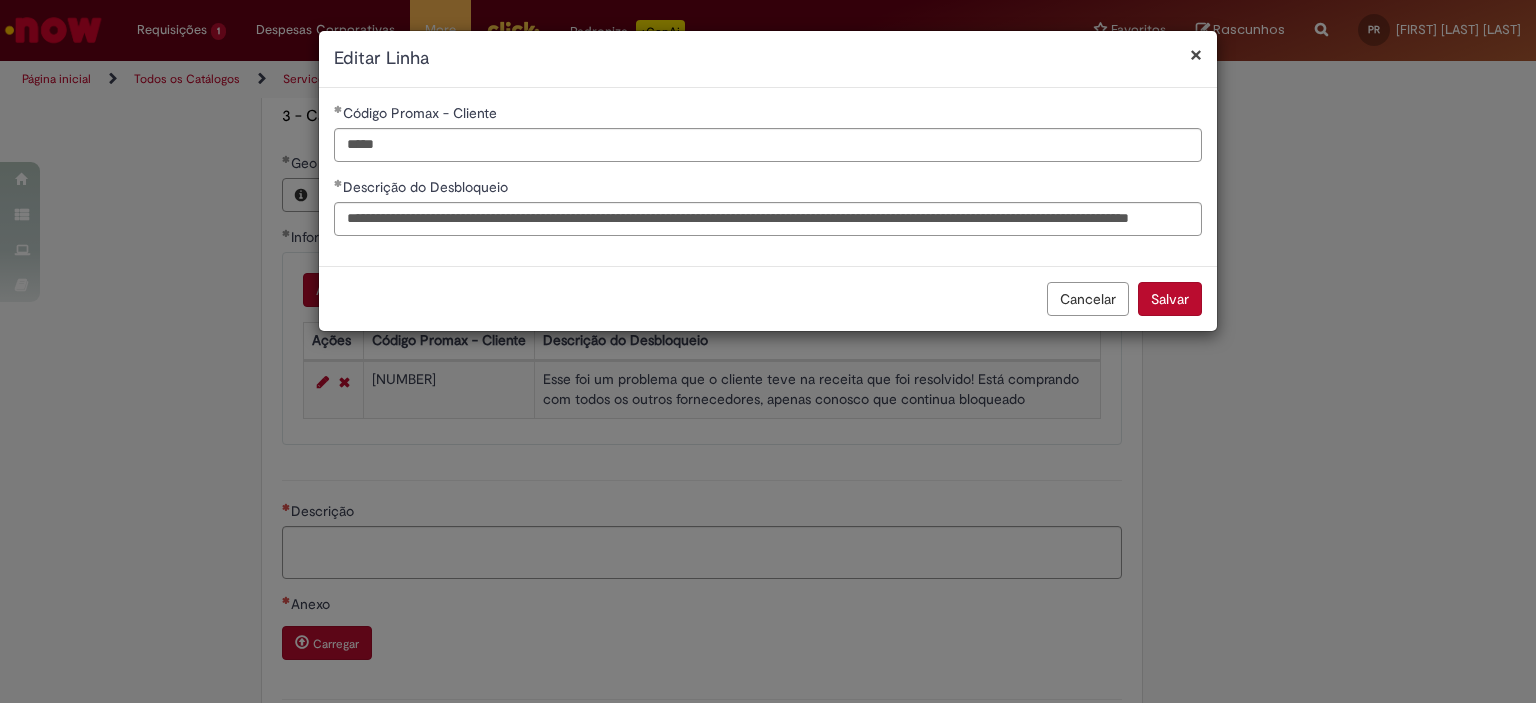 click on "Salvar" at bounding box center [1170, 299] 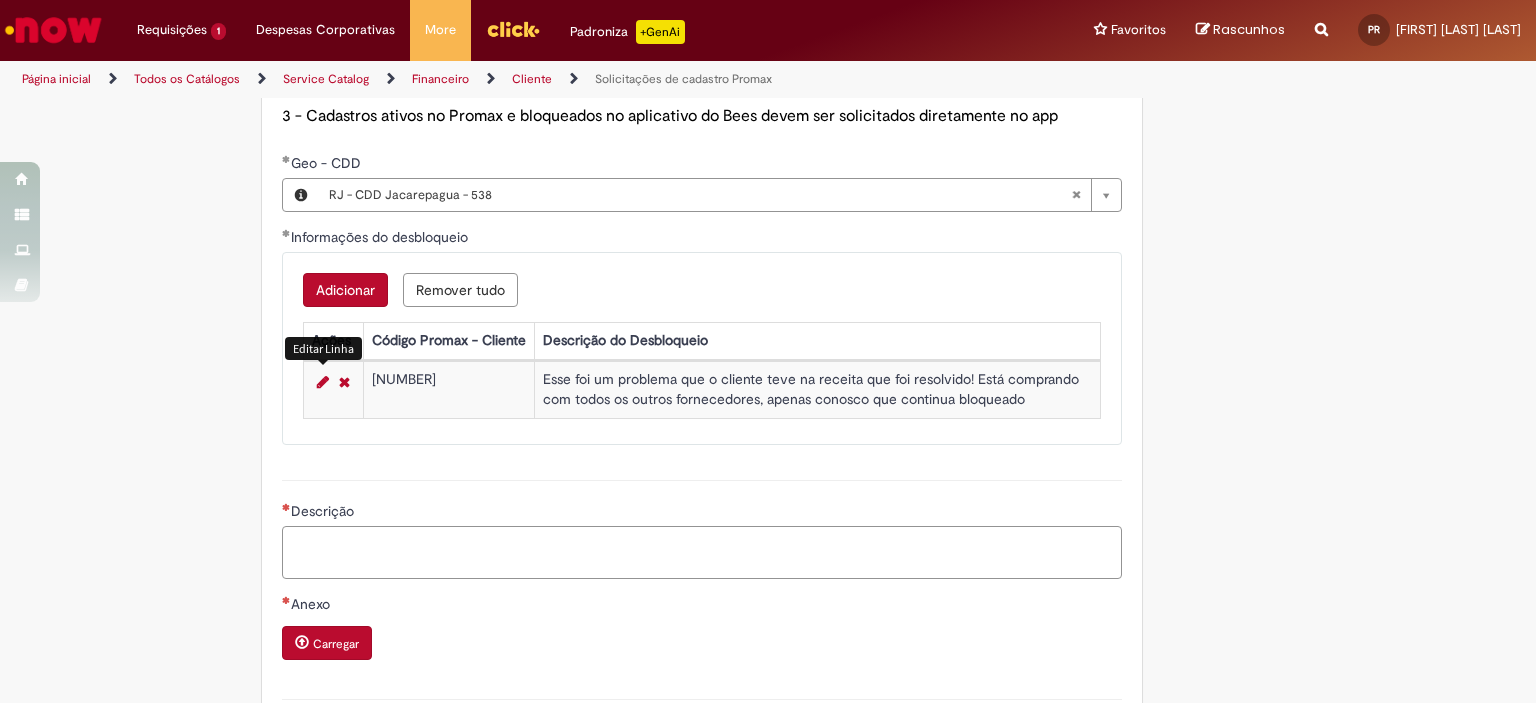 click on "Descrição" at bounding box center (702, 553) 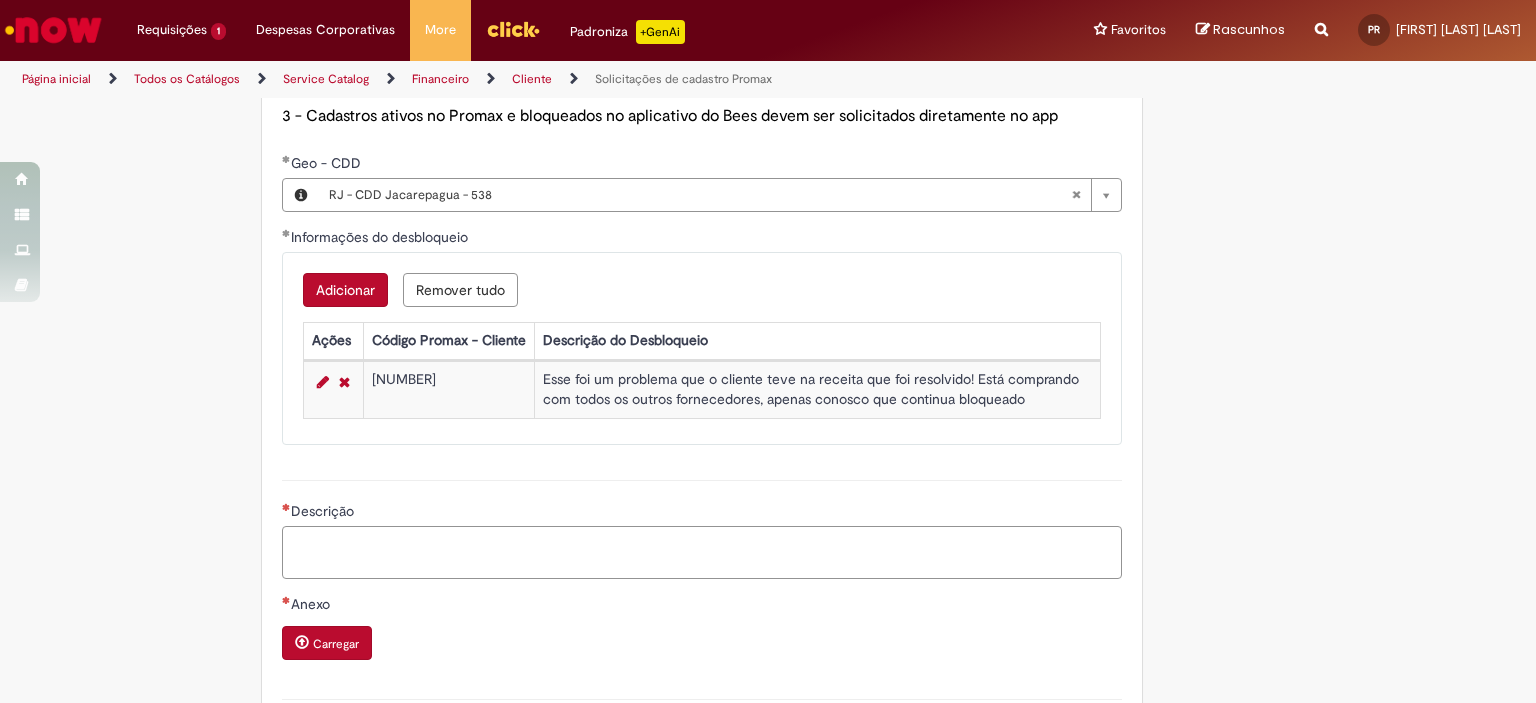paste on "**********" 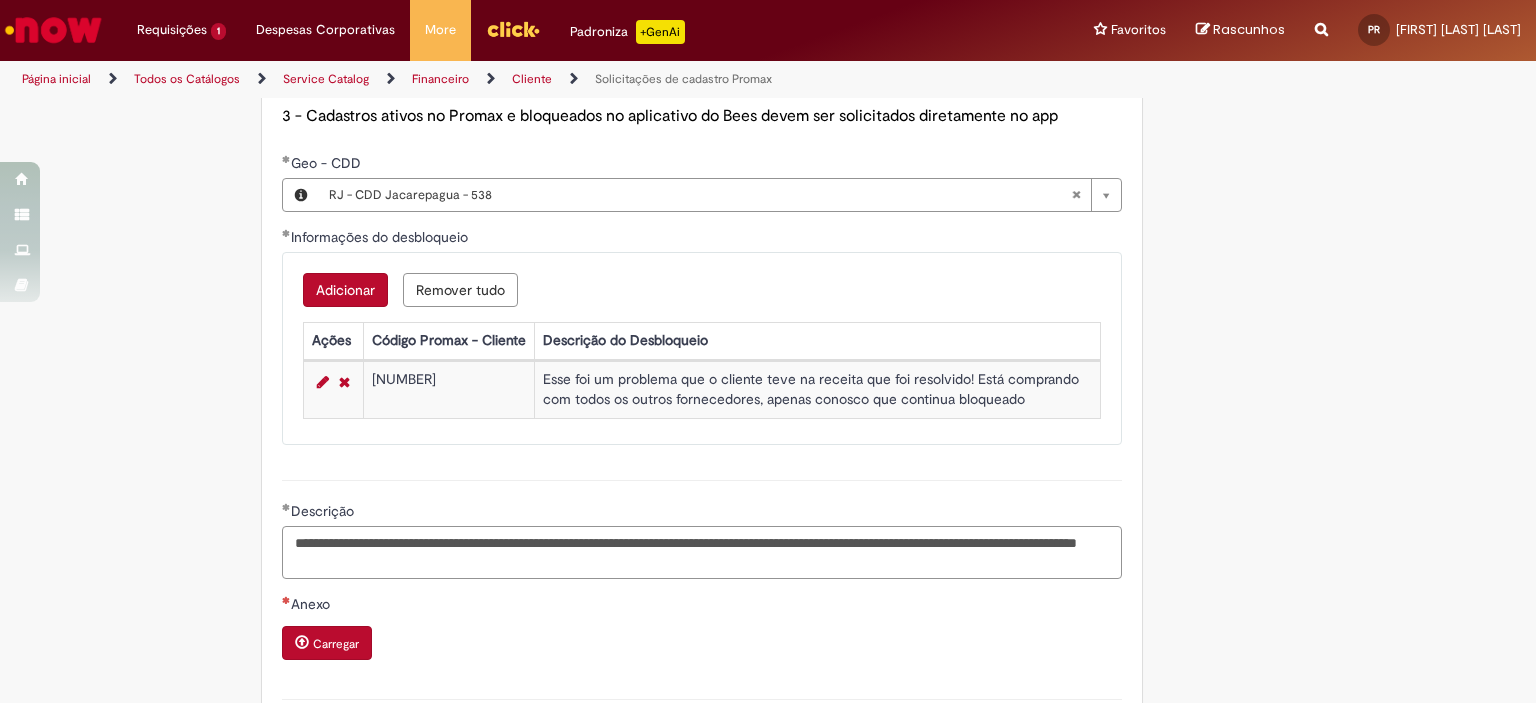 scroll, scrollTop: 1448, scrollLeft: 0, axis: vertical 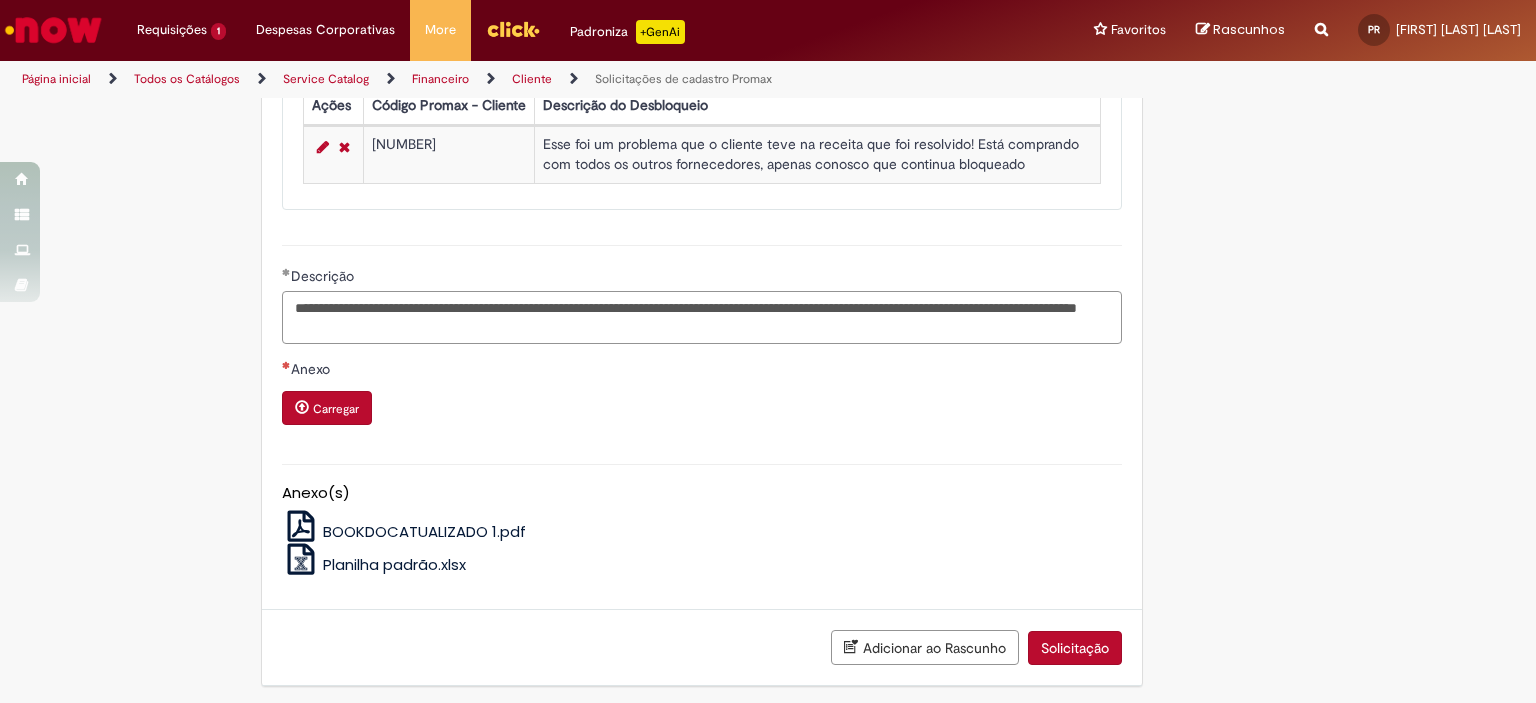 type on "**********" 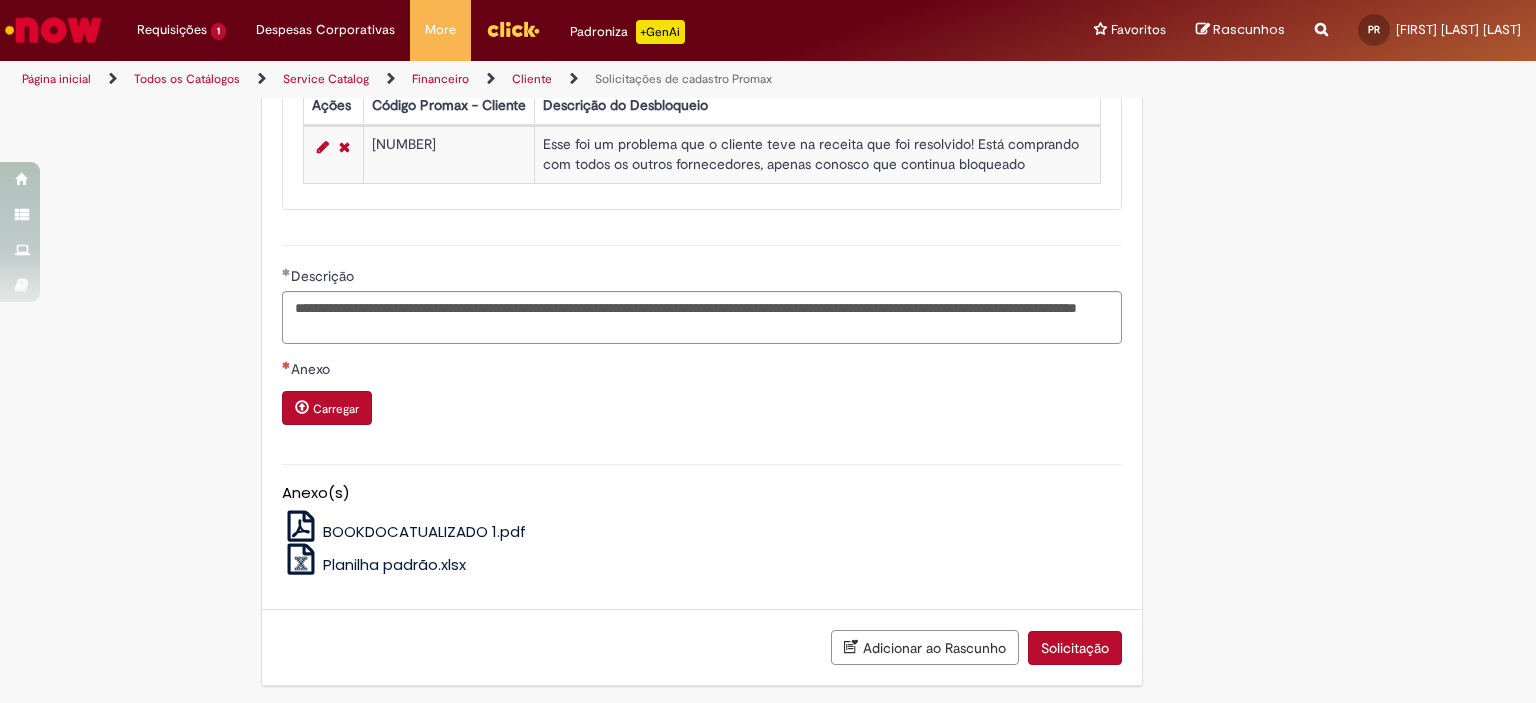 click at bounding box center [301, 559] 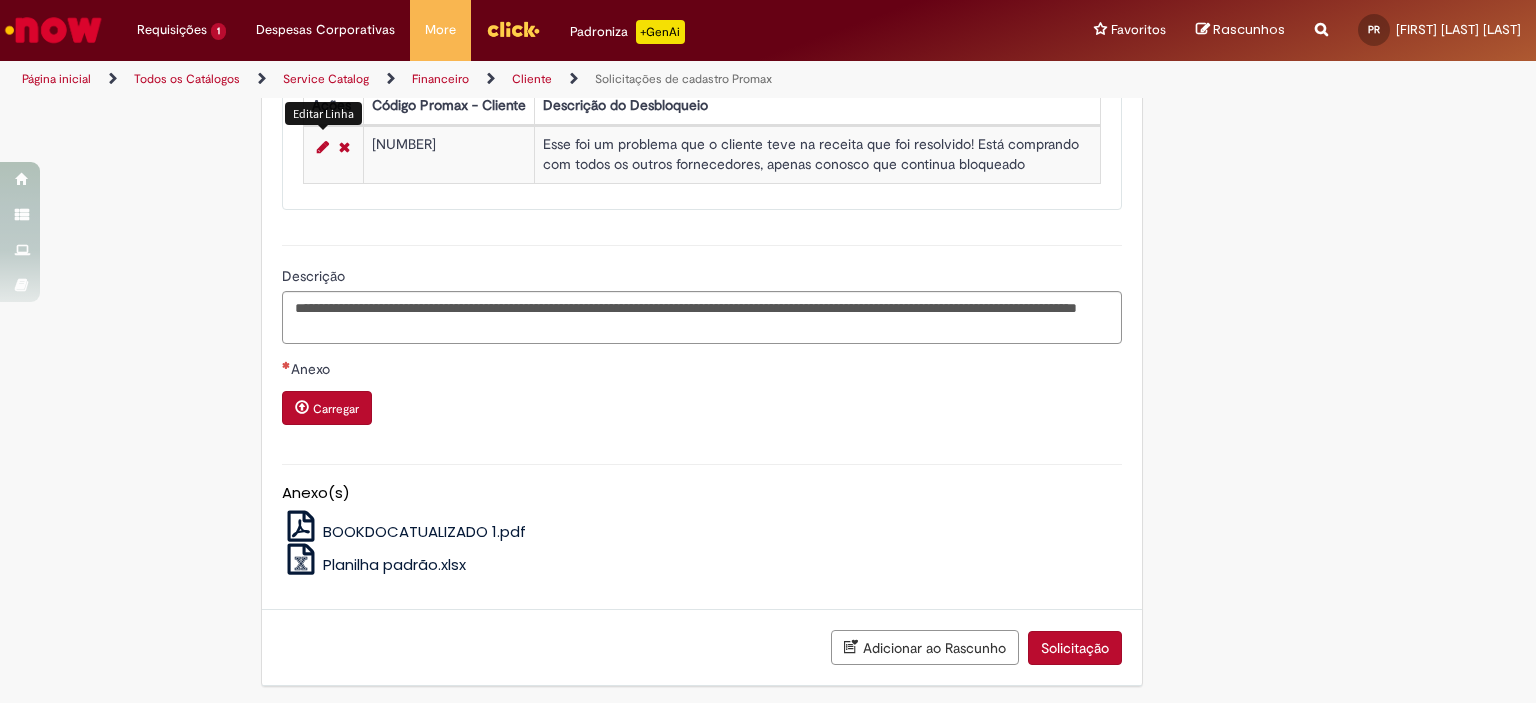 click at bounding box center [323, 147] 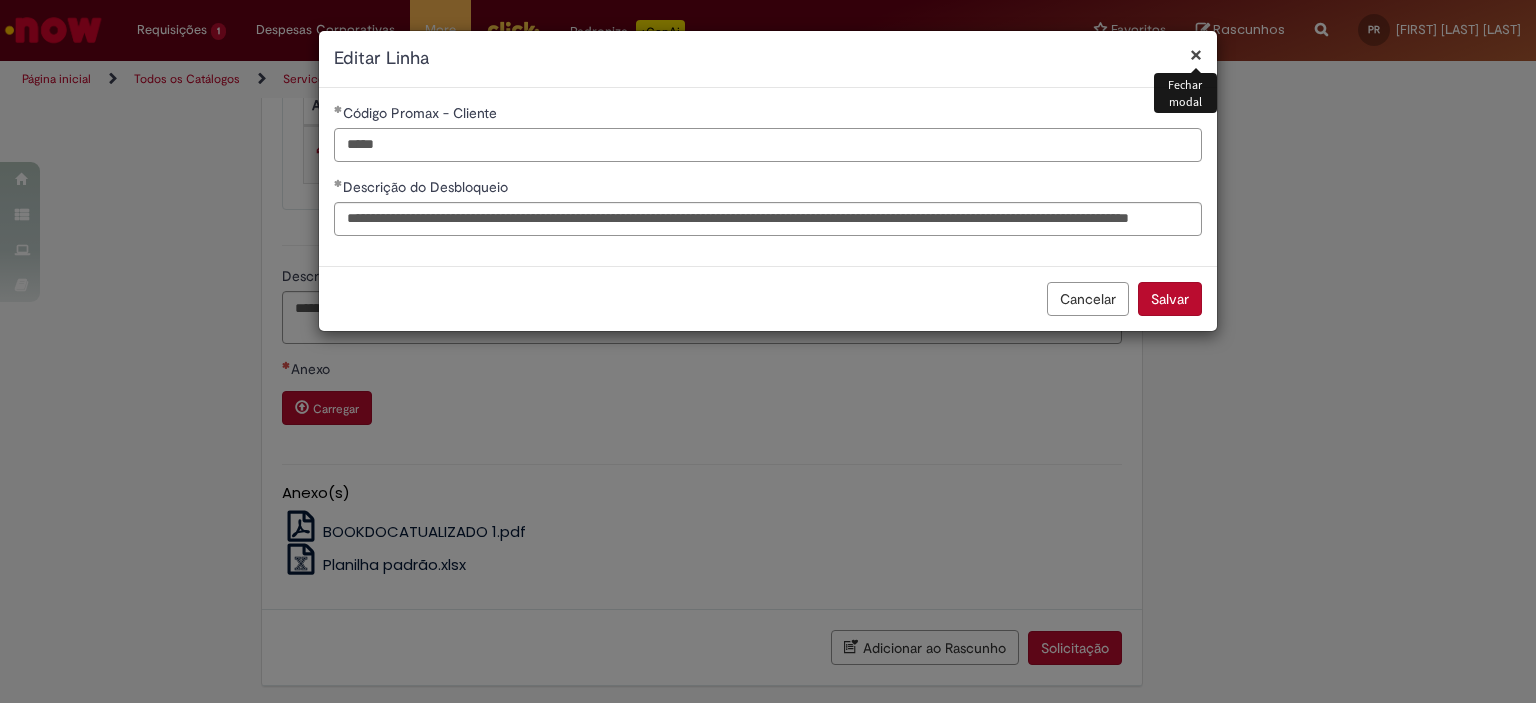 click on "*****" at bounding box center [768, 145] 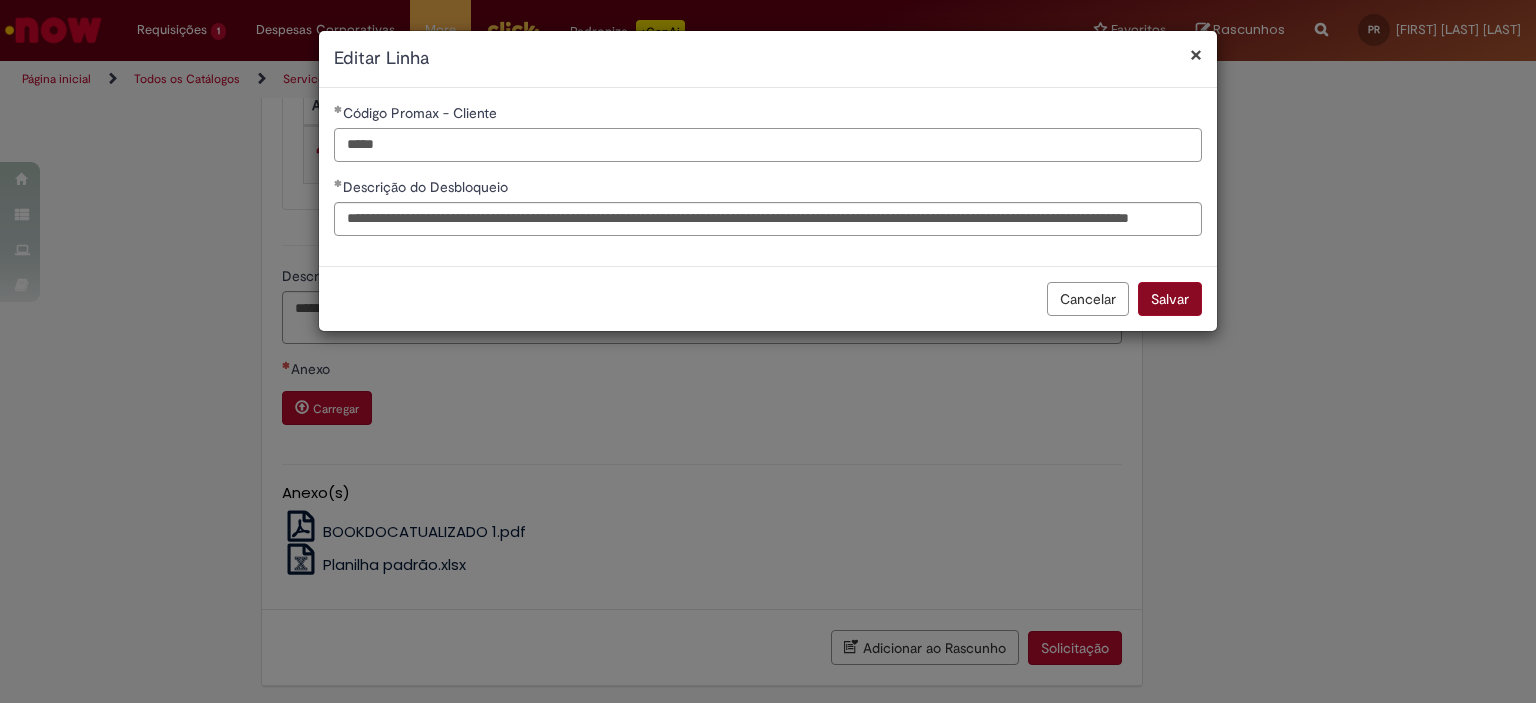 type on "*****" 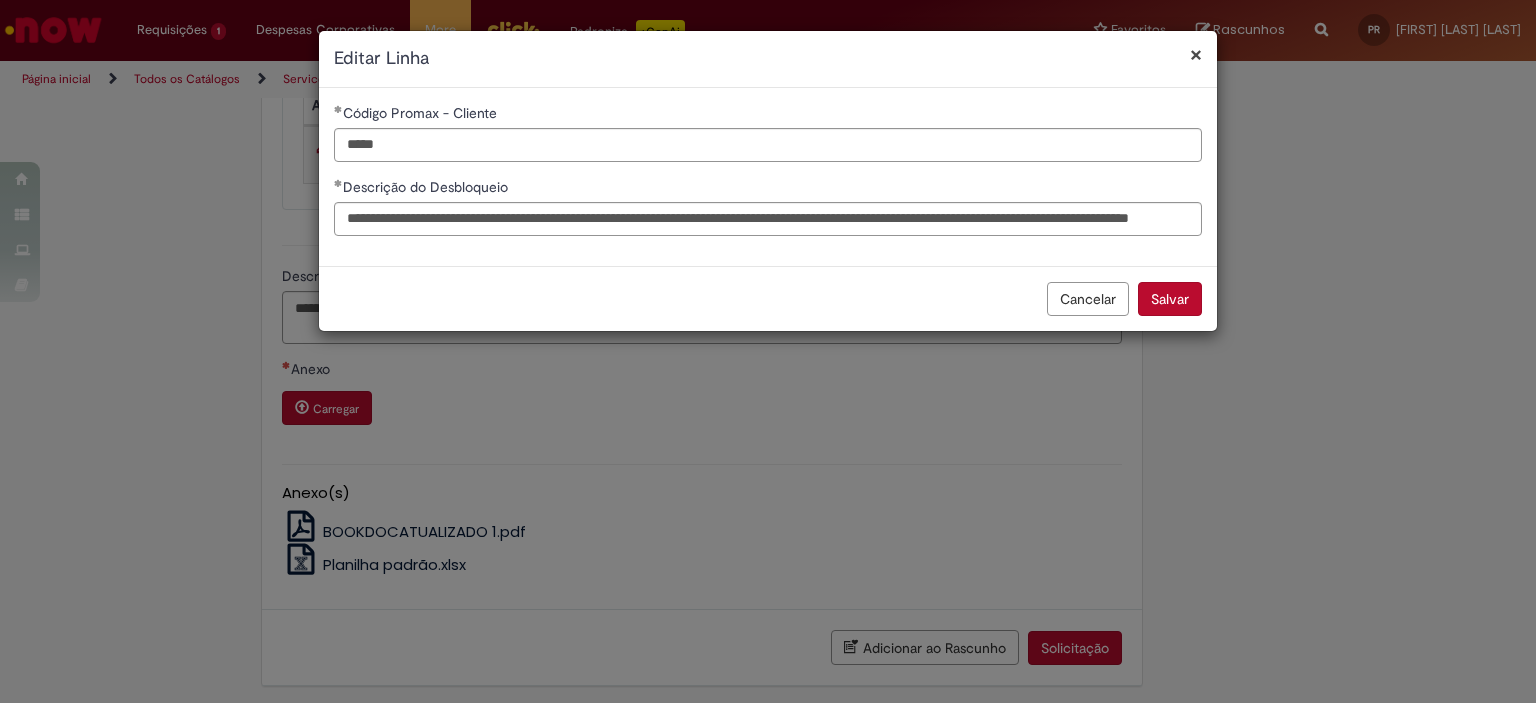 click on "Salvar" at bounding box center [1170, 299] 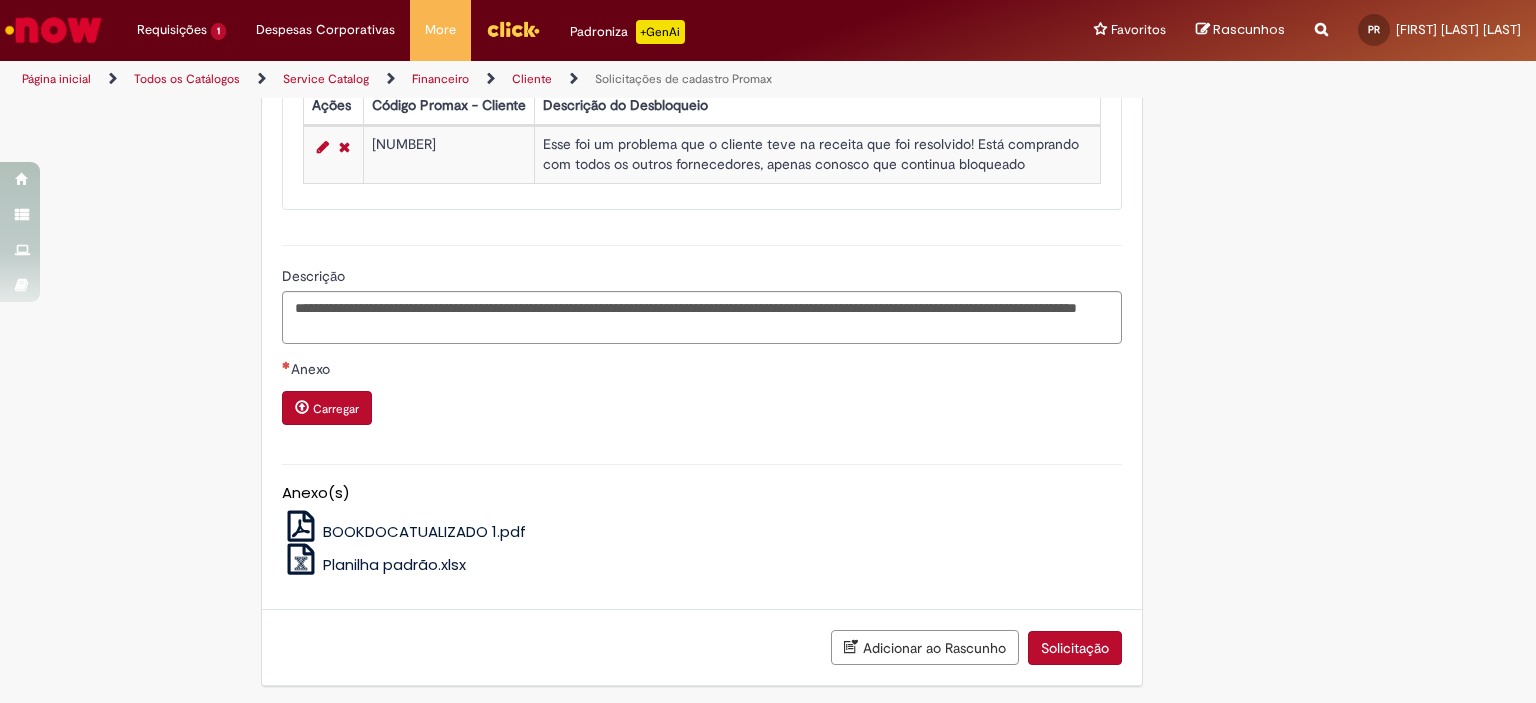 click on "Carregar" at bounding box center (336, 409) 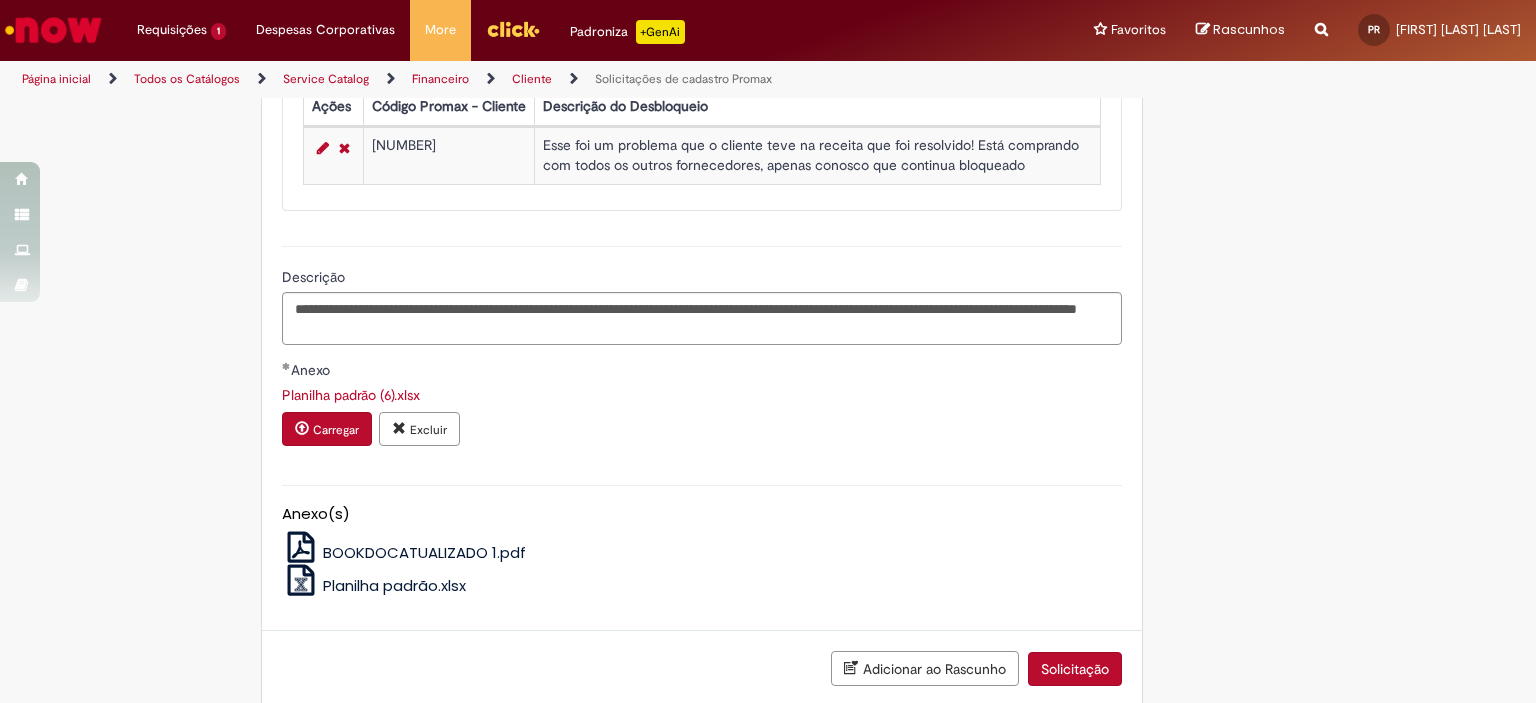 scroll, scrollTop: 1468, scrollLeft: 0, axis: vertical 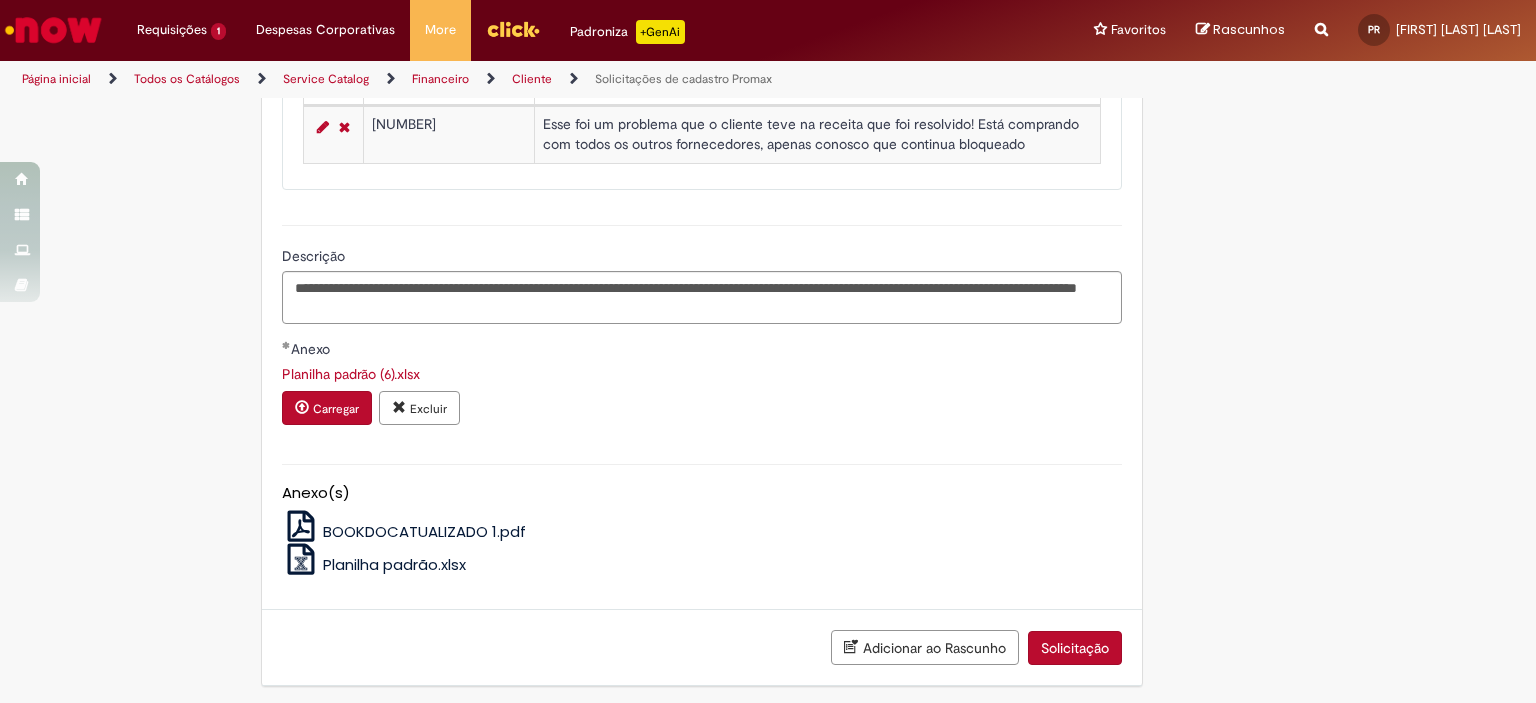 click on "Solicitação" at bounding box center [1075, 648] 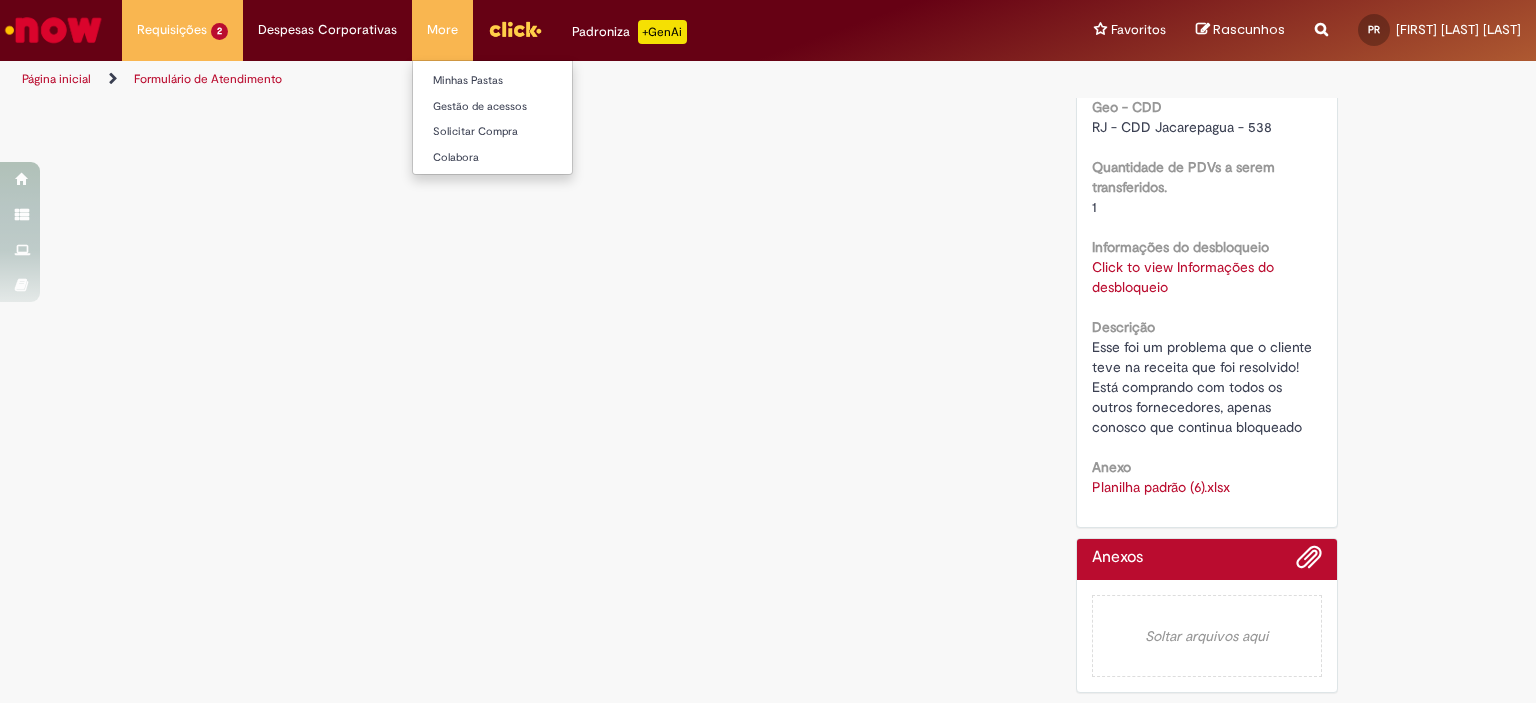 scroll, scrollTop: 0, scrollLeft: 0, axis: both 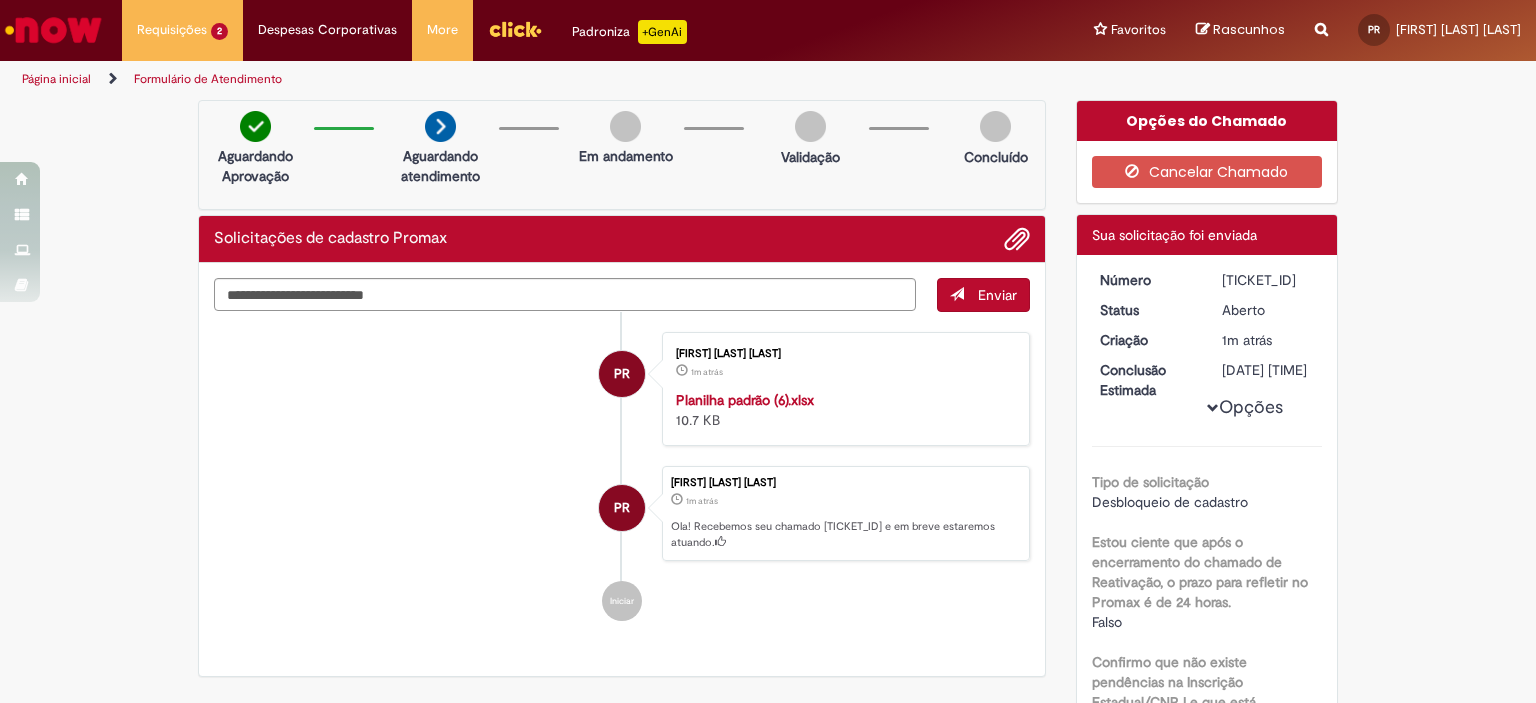 click at bounding box center [53, 30] 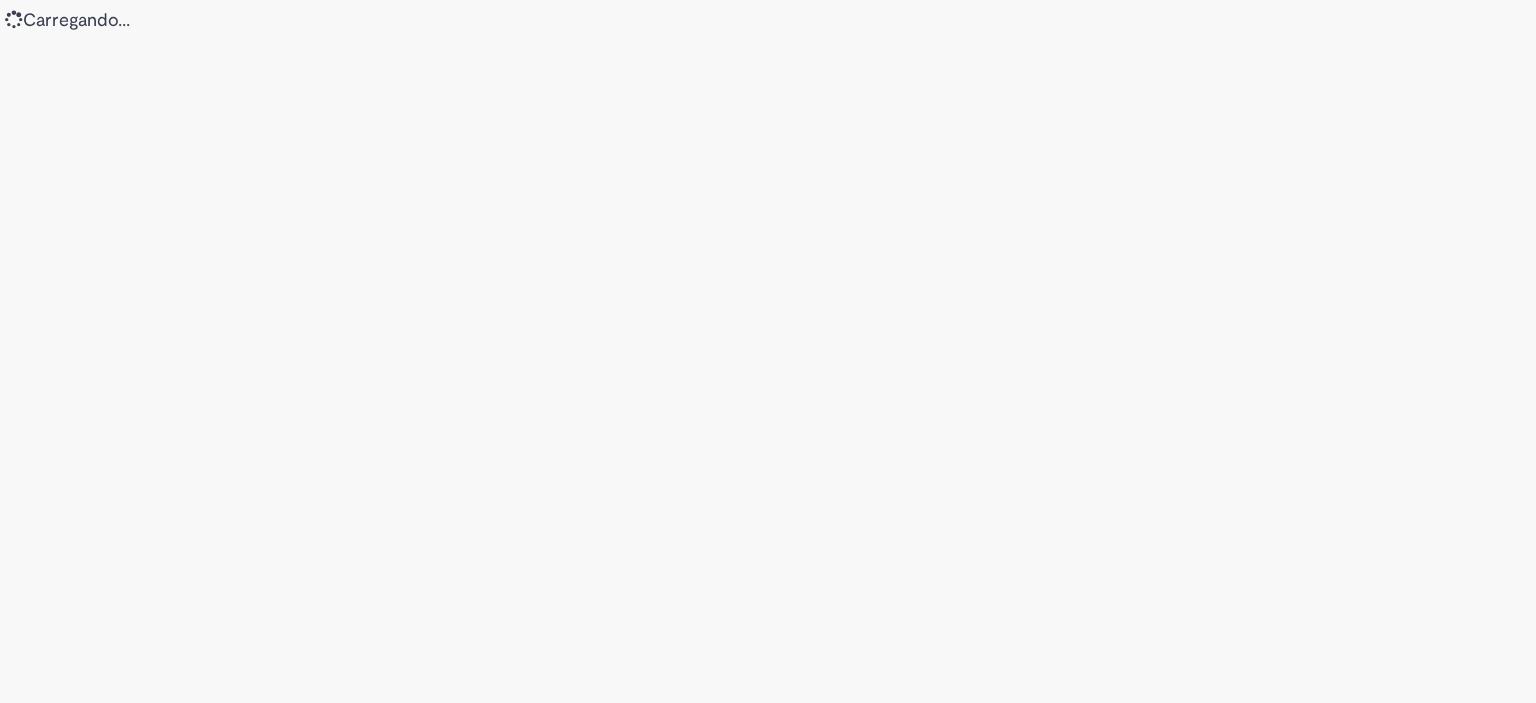 scroll, scrollTop: 0, scrollLeft: 0, axis: both 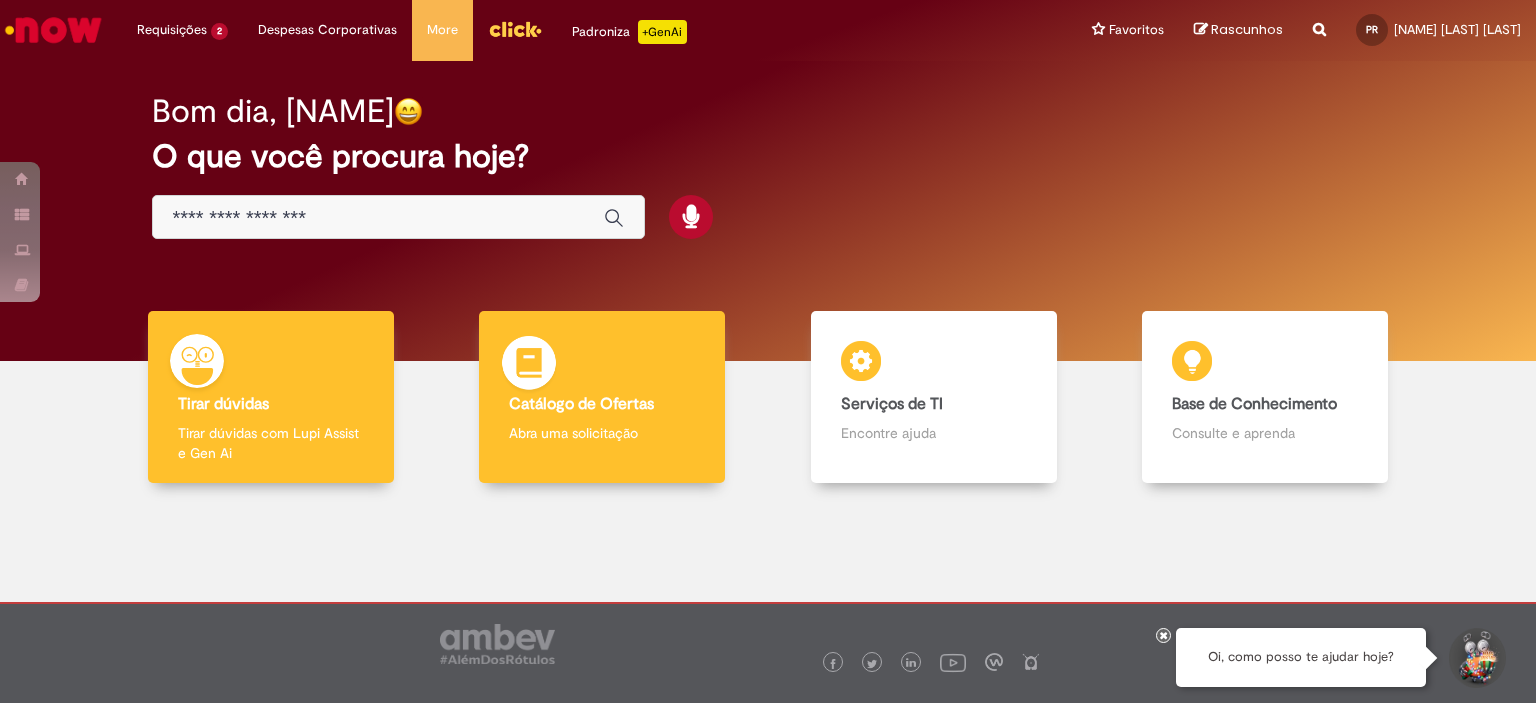 click at bounding box center (529, 366) 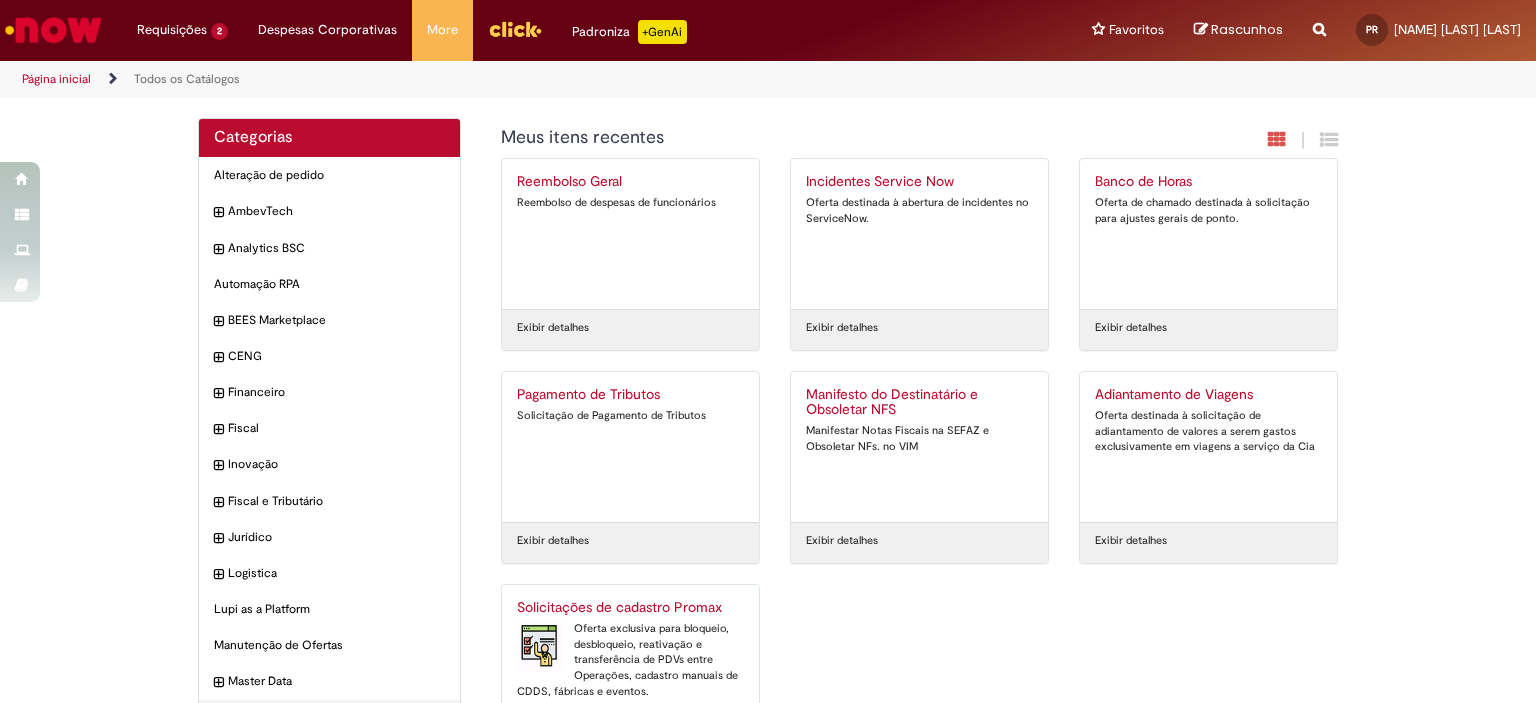 click on "Oferta exclusiva para bloqueio, desbloqueio, reativação e transferência de PDVs entre Operações, cadastro manuais de CDDS, fábricas e eventos." at bounding box center (630, 660) 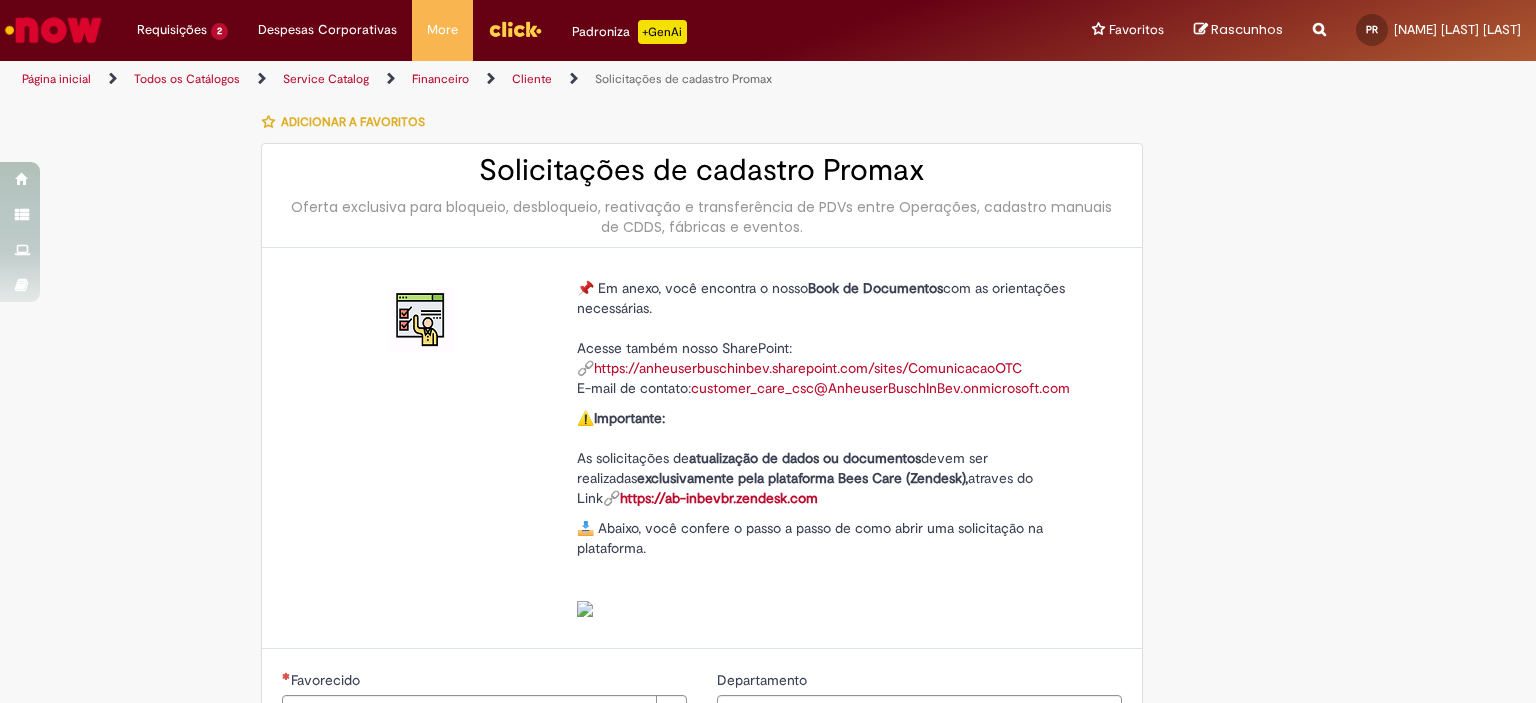 type on "********" 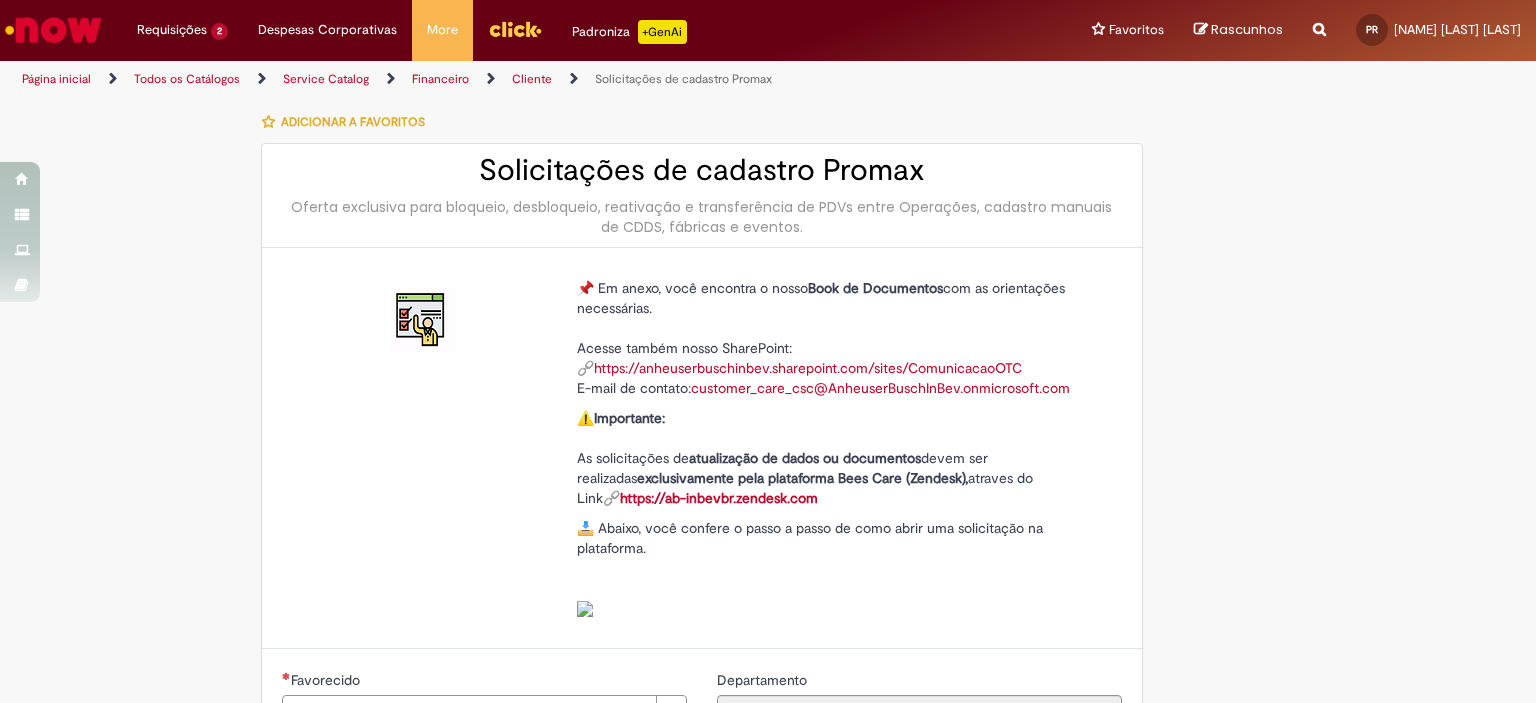 type on "**********" 